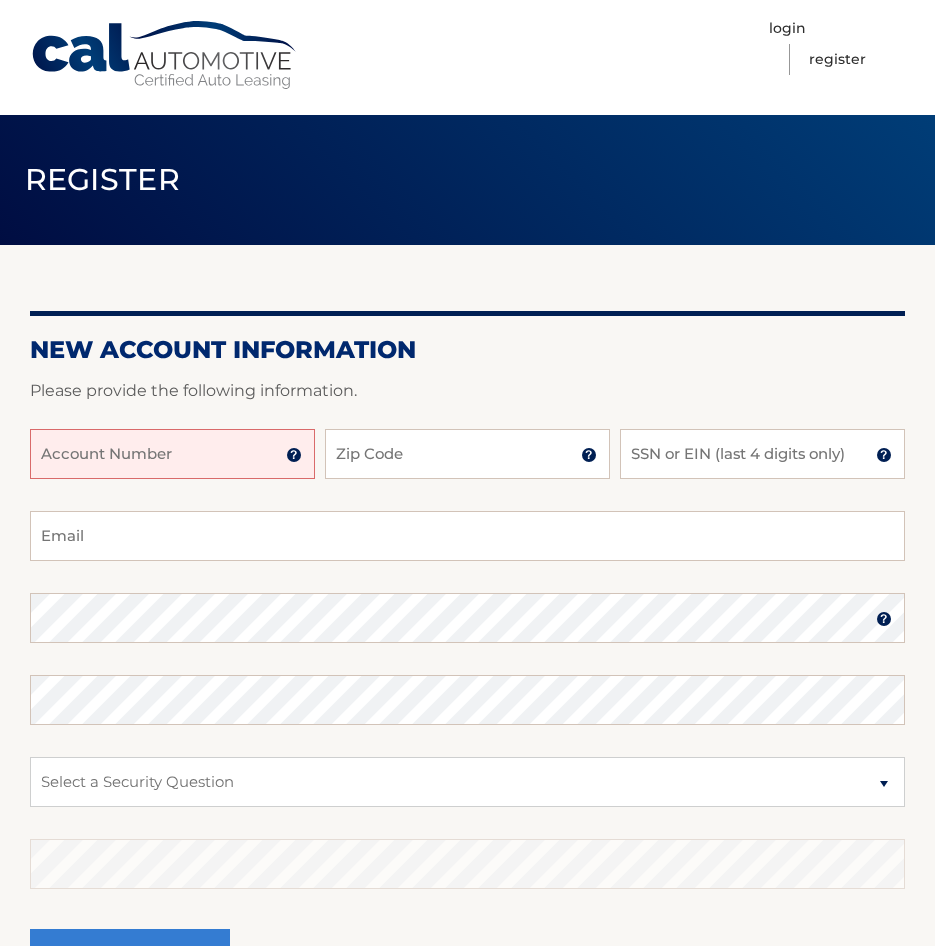 scroll, scrollTop: 0, scrollLeft: 0, axis: both 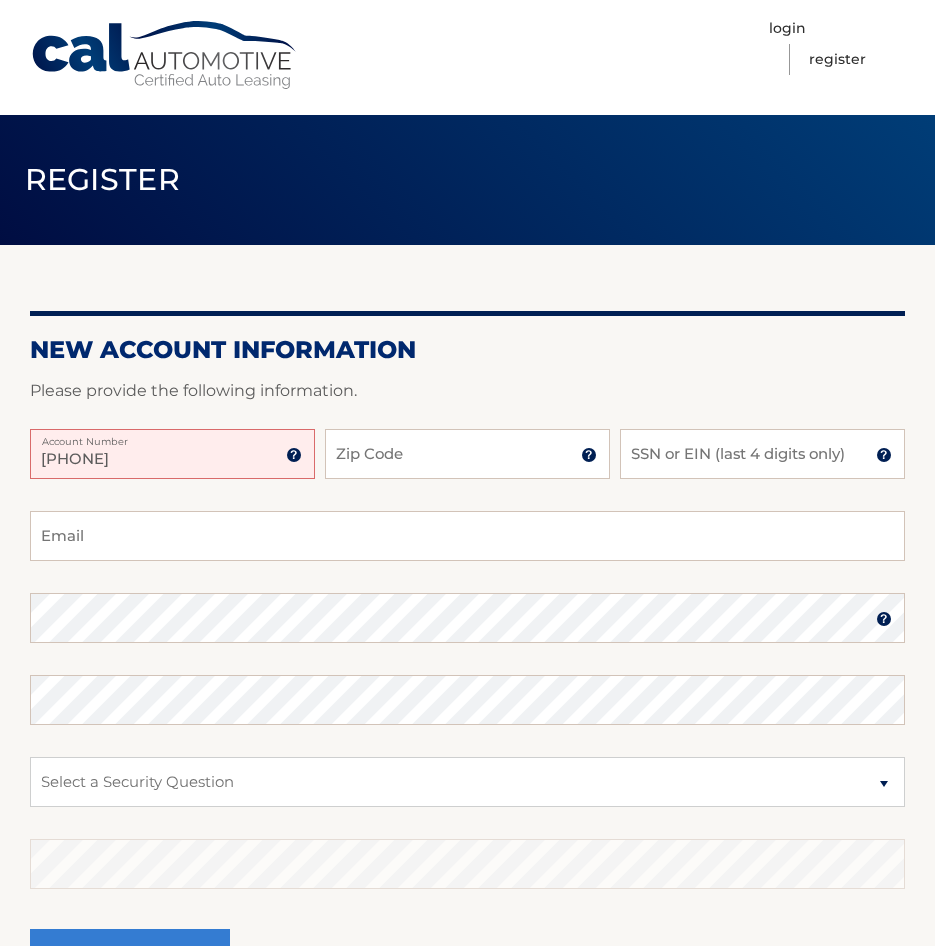 type on "44456795156" 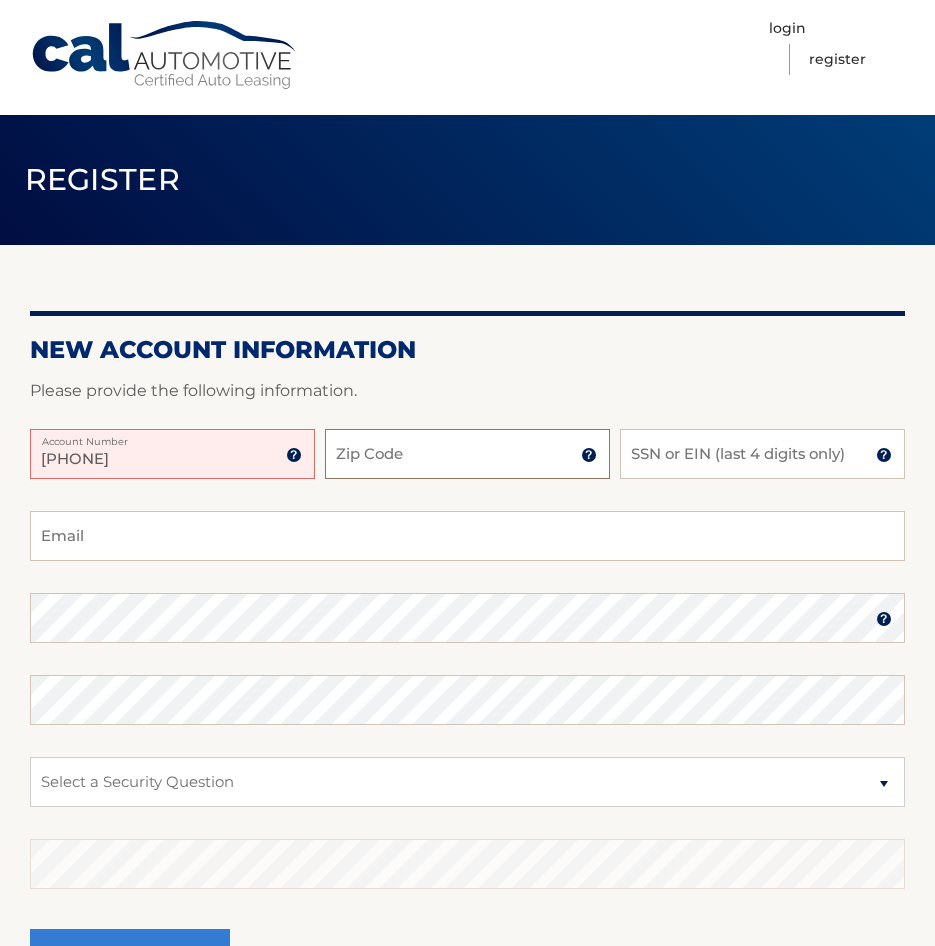 click on "Zip Code" at bounding box center [467, 454] 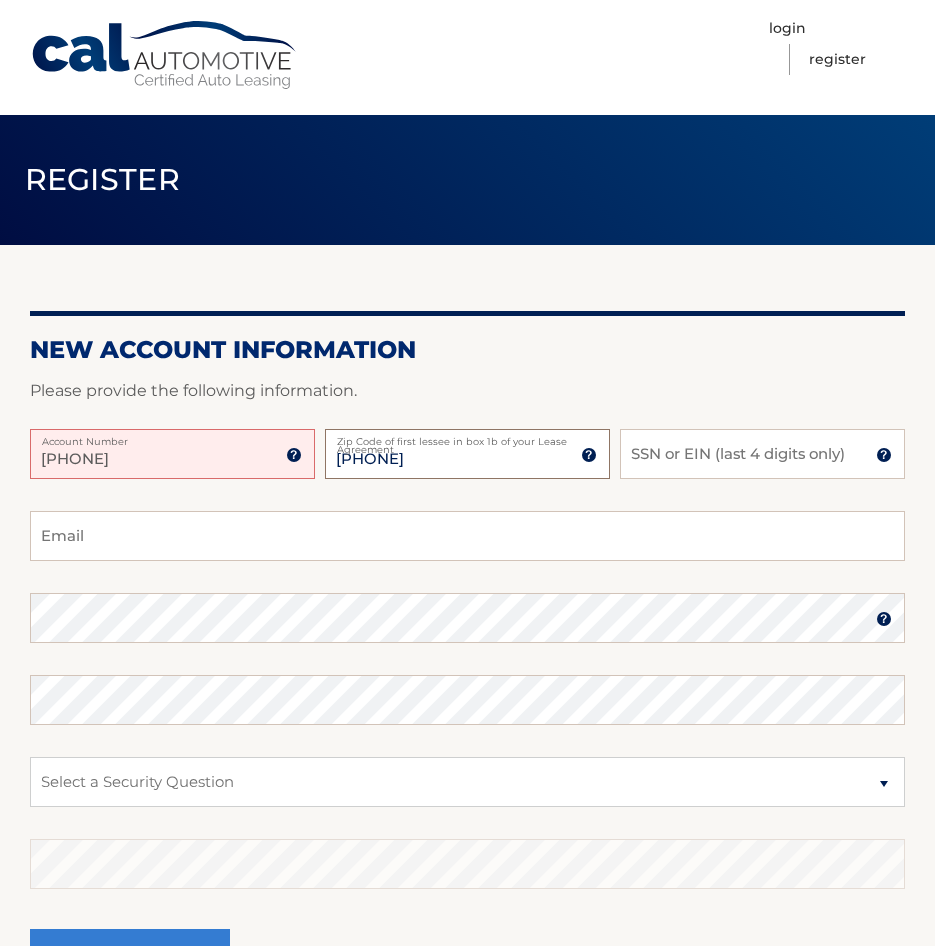 type on "[POSTAL_CODE]" 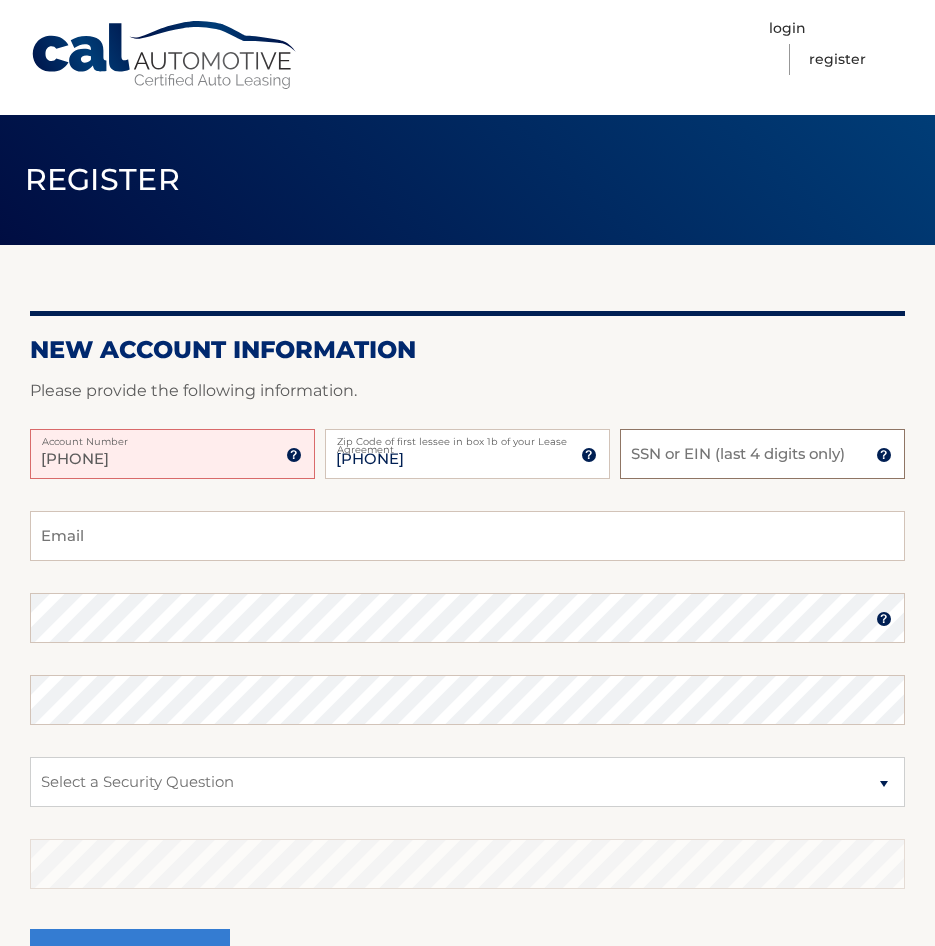 click on "SSN or EIN (last 4 digits only)" at bounding box center [762, 454] 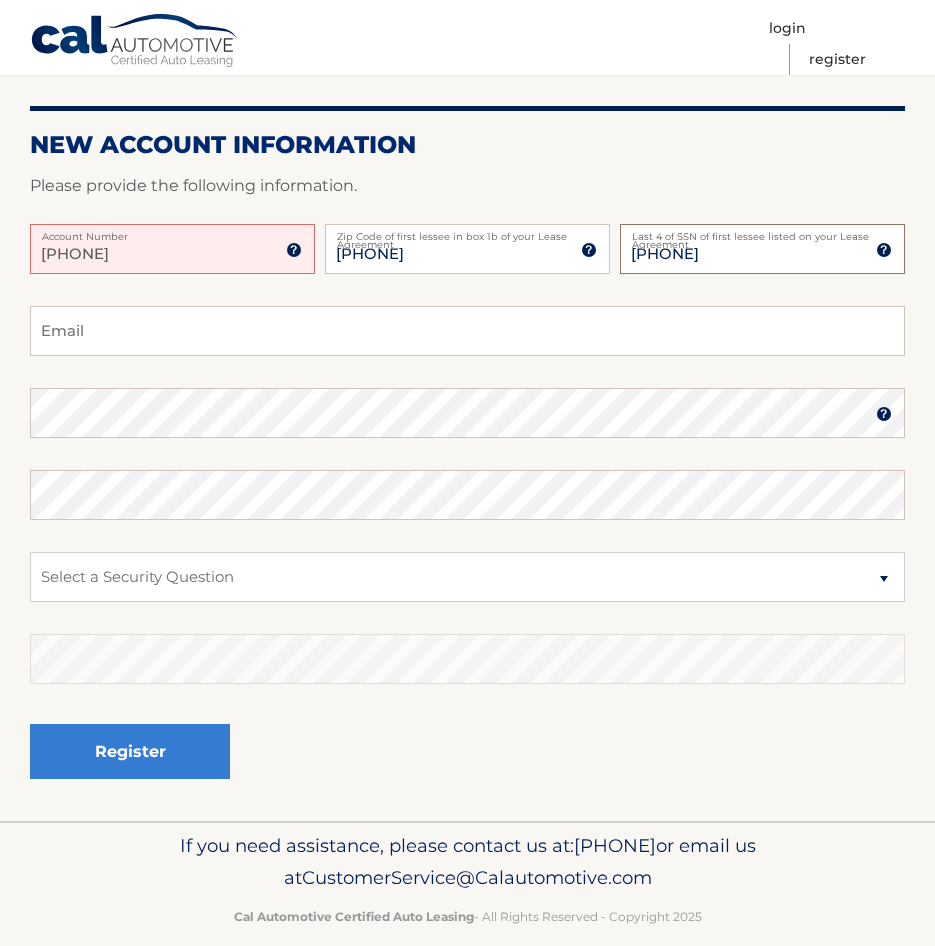 scroll, scrollTop: 232, scrollLeft: 0, axis: vertical 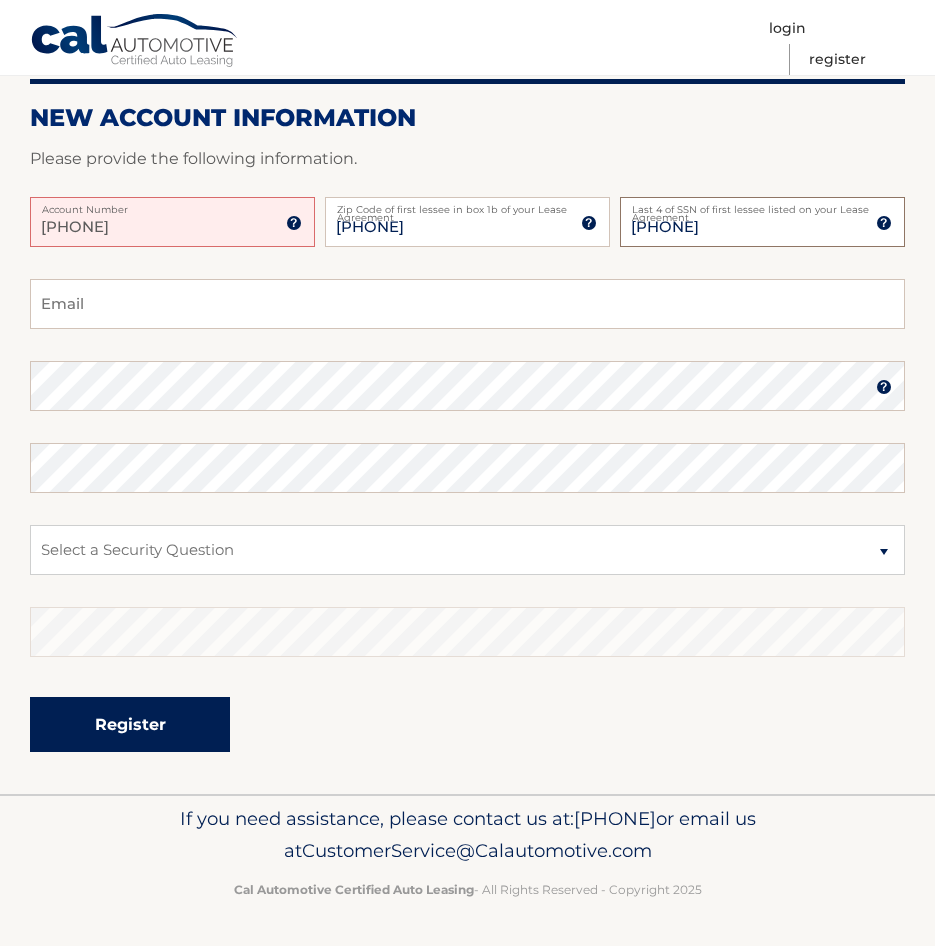 type on "0699" 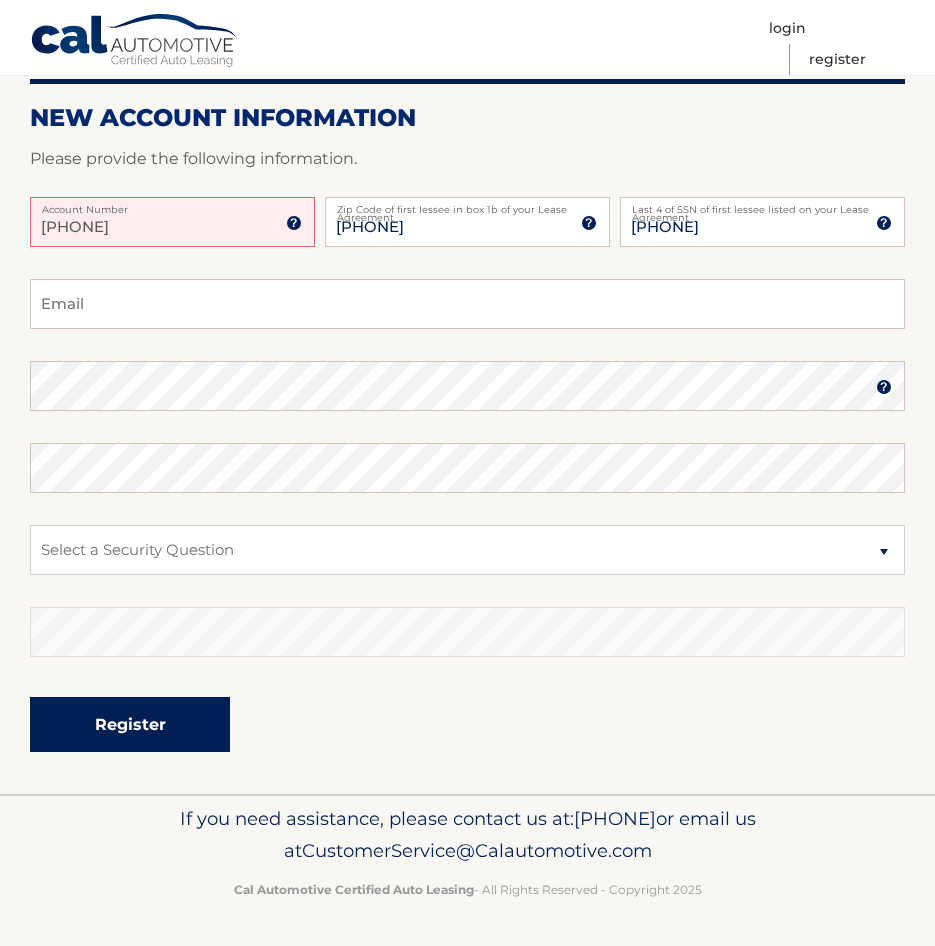 click on "Register" at bounding box center (130, 724) 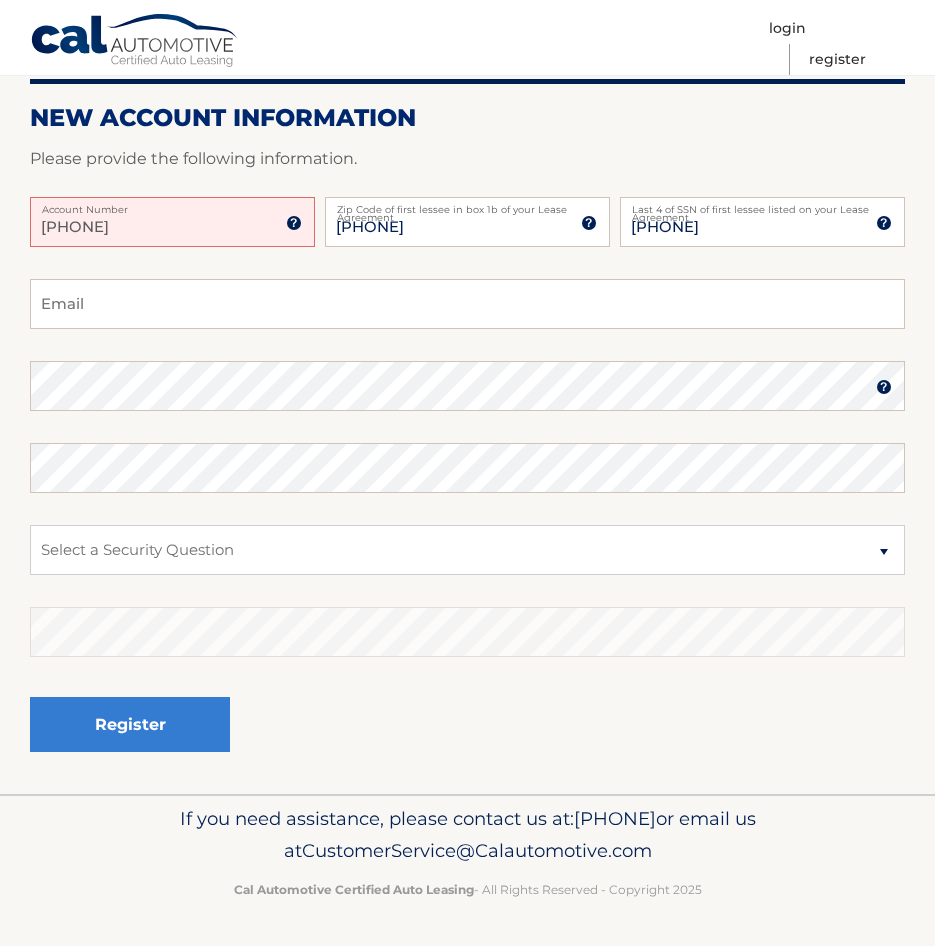 click on "Register" at bounding box center (467, 725) 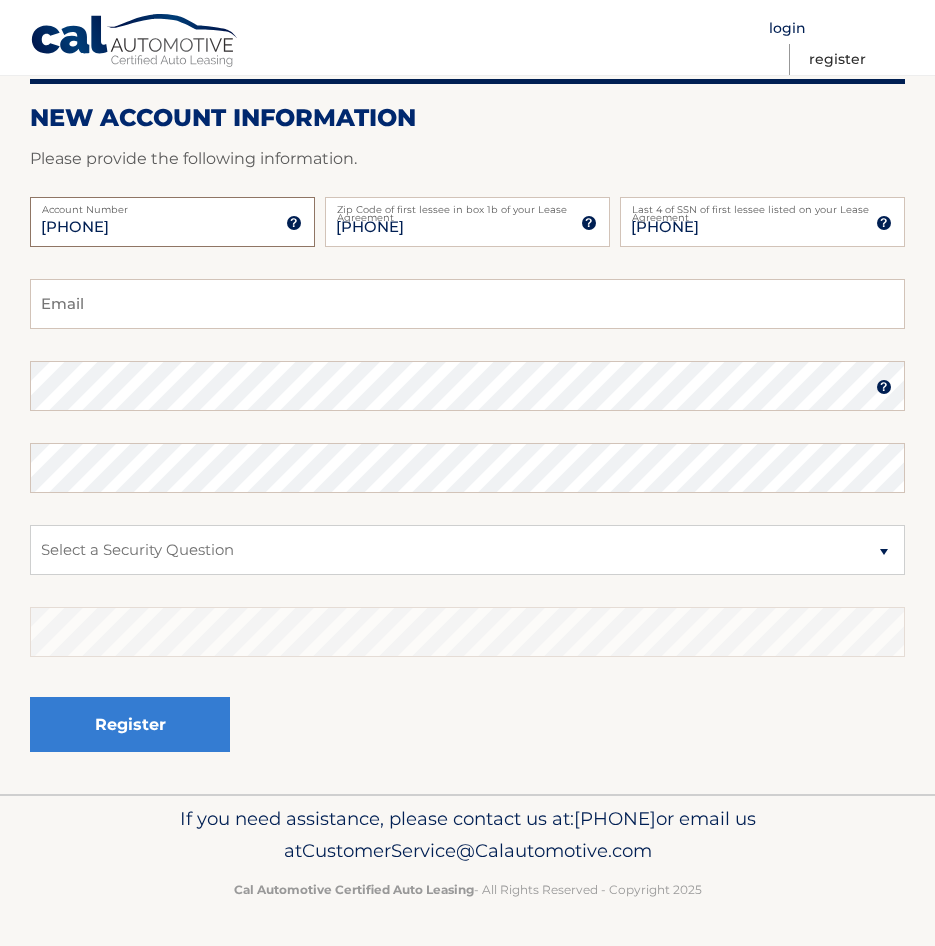 type on "44455795756" 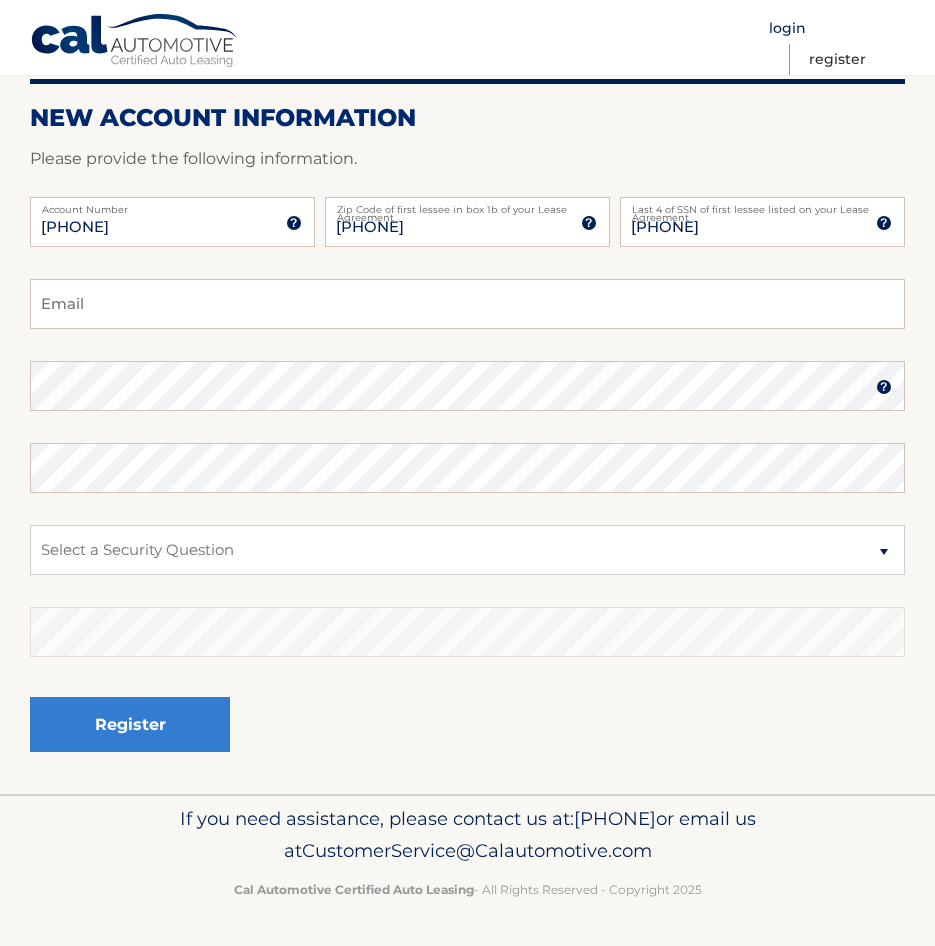 click on "Login" at bounding box center (787, 28) 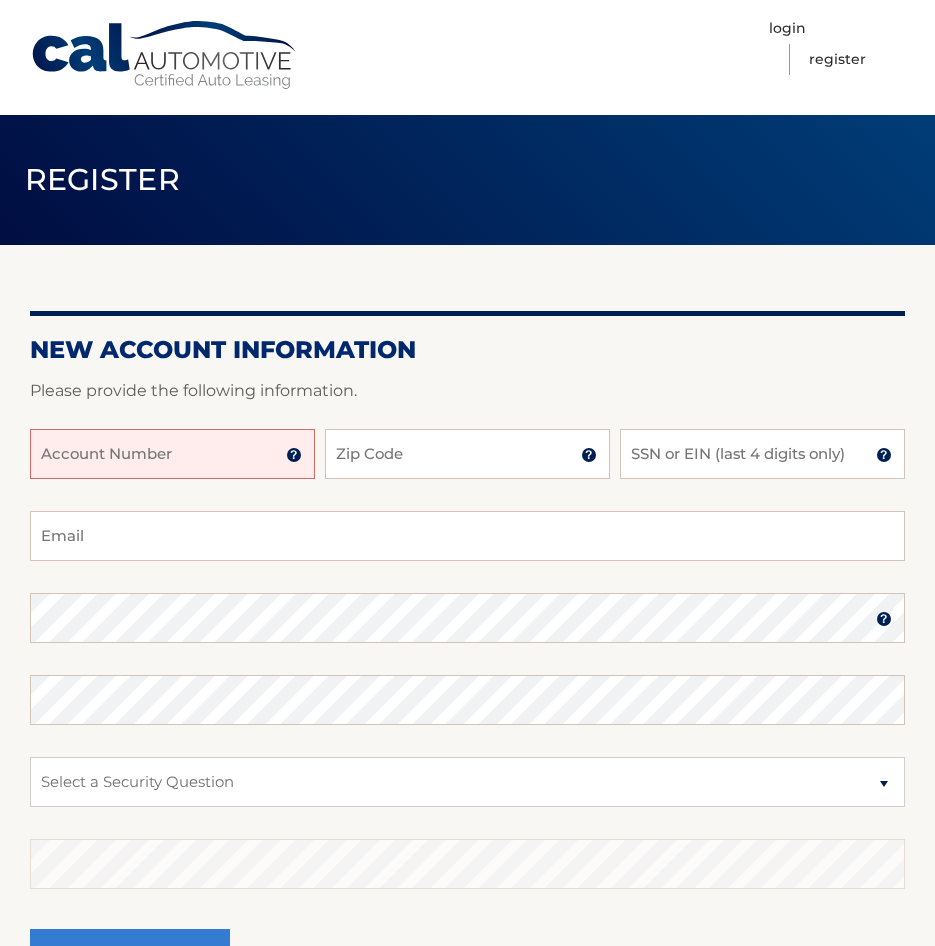 scroll, scrollTop: 0, scrollLeft: 0, axis: both 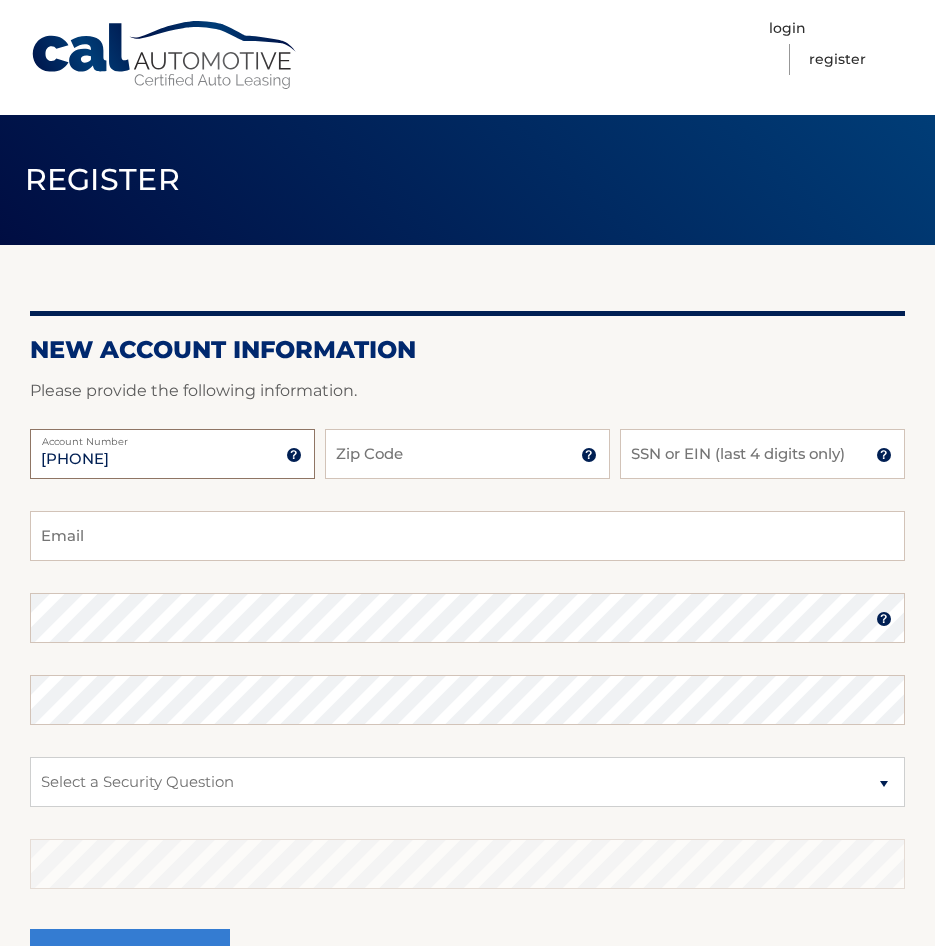 type on "44455795756" 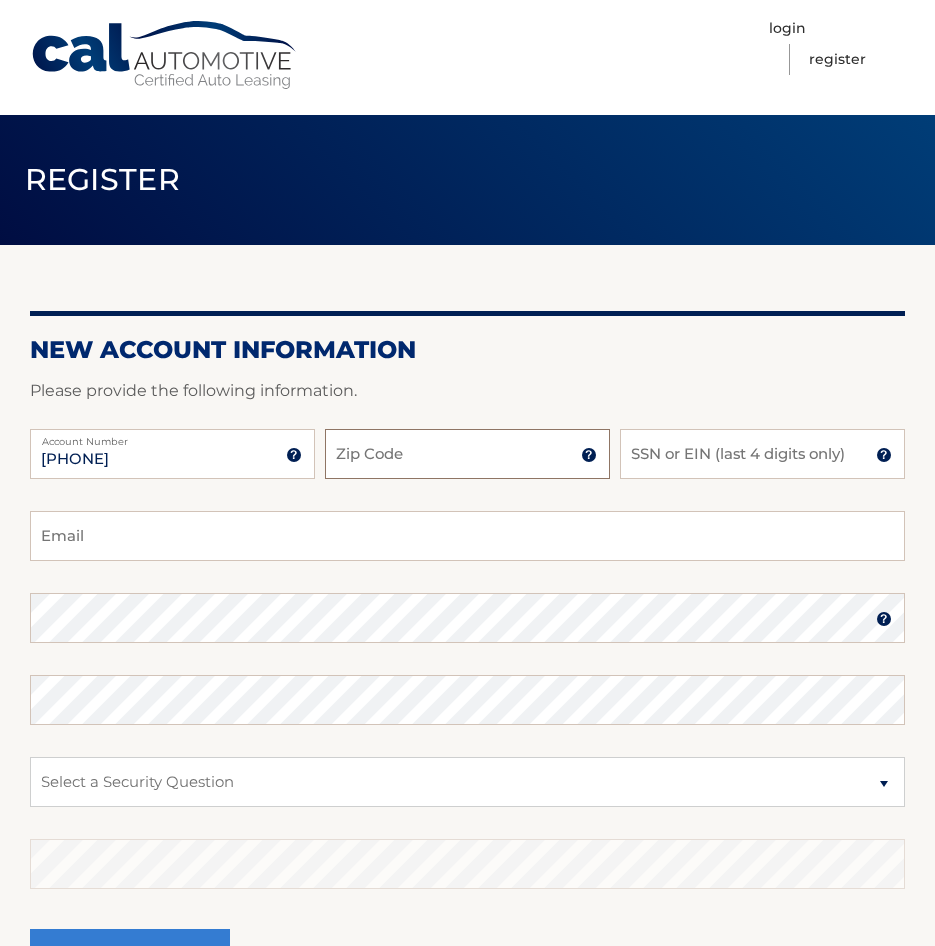 click on "Zip Code" at bounding box center [467, 454] 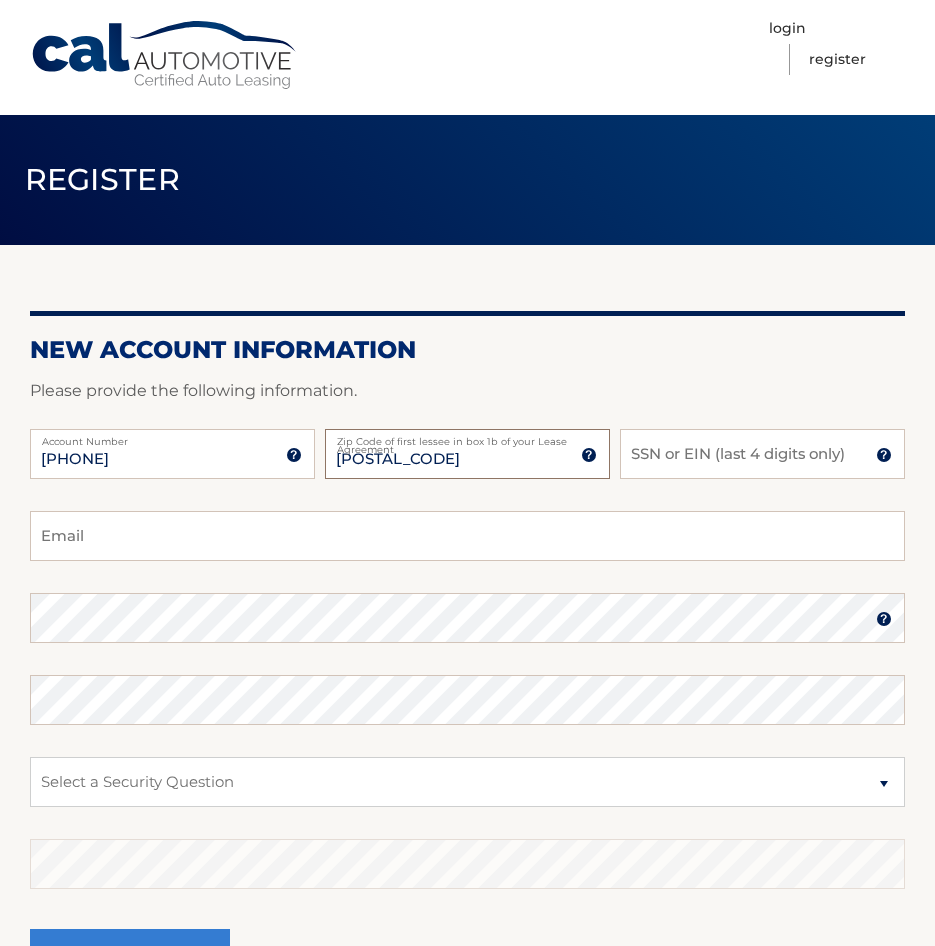 type on "11572" 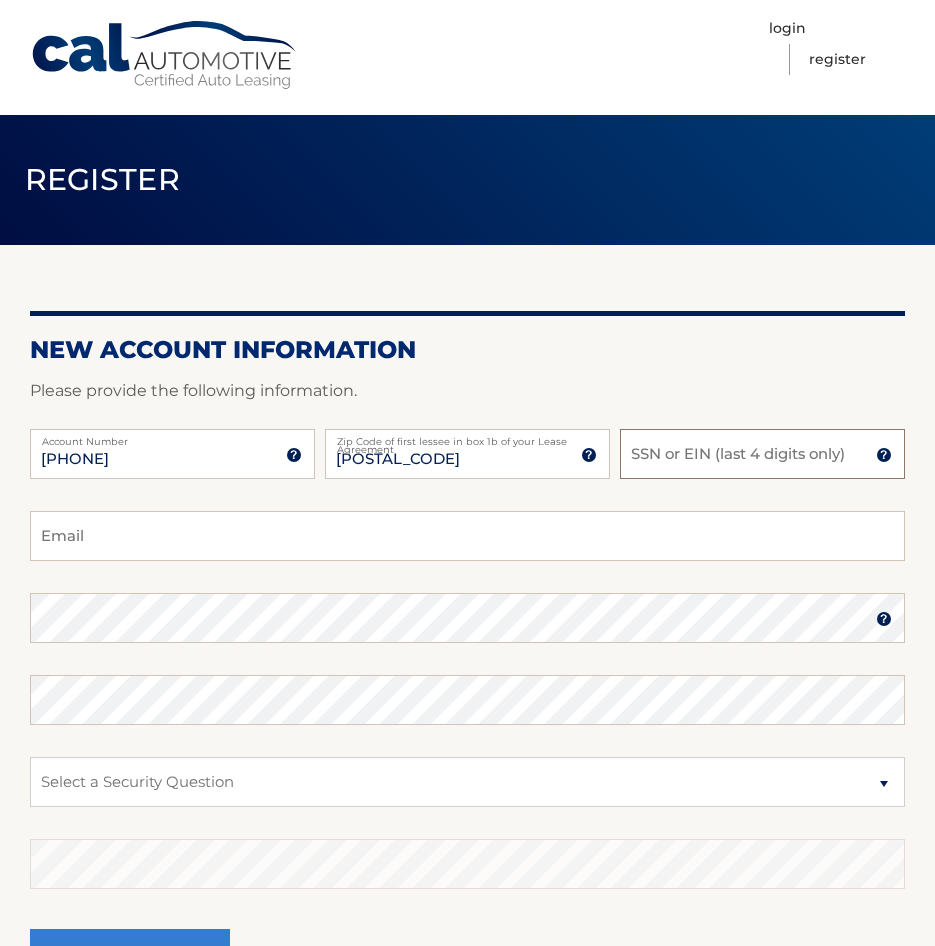 click on "SSN or EIN (last 4 digits only)" at bounding box center (762, 454) 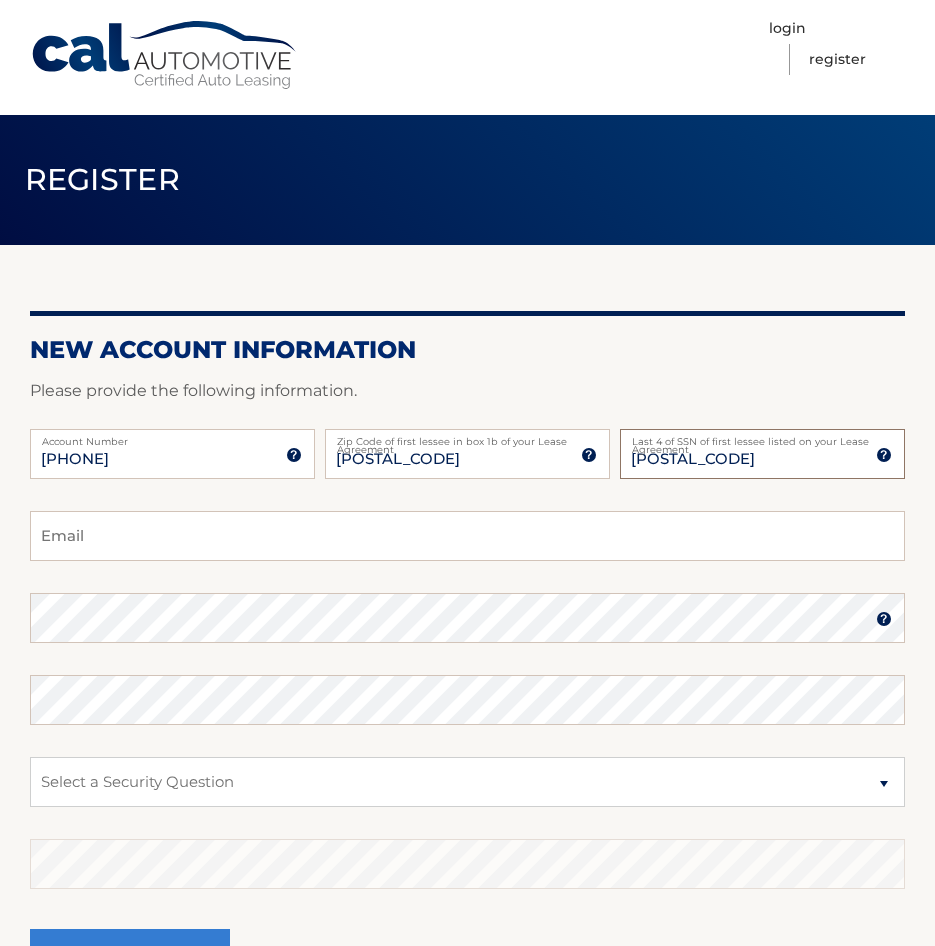 type on "0699" 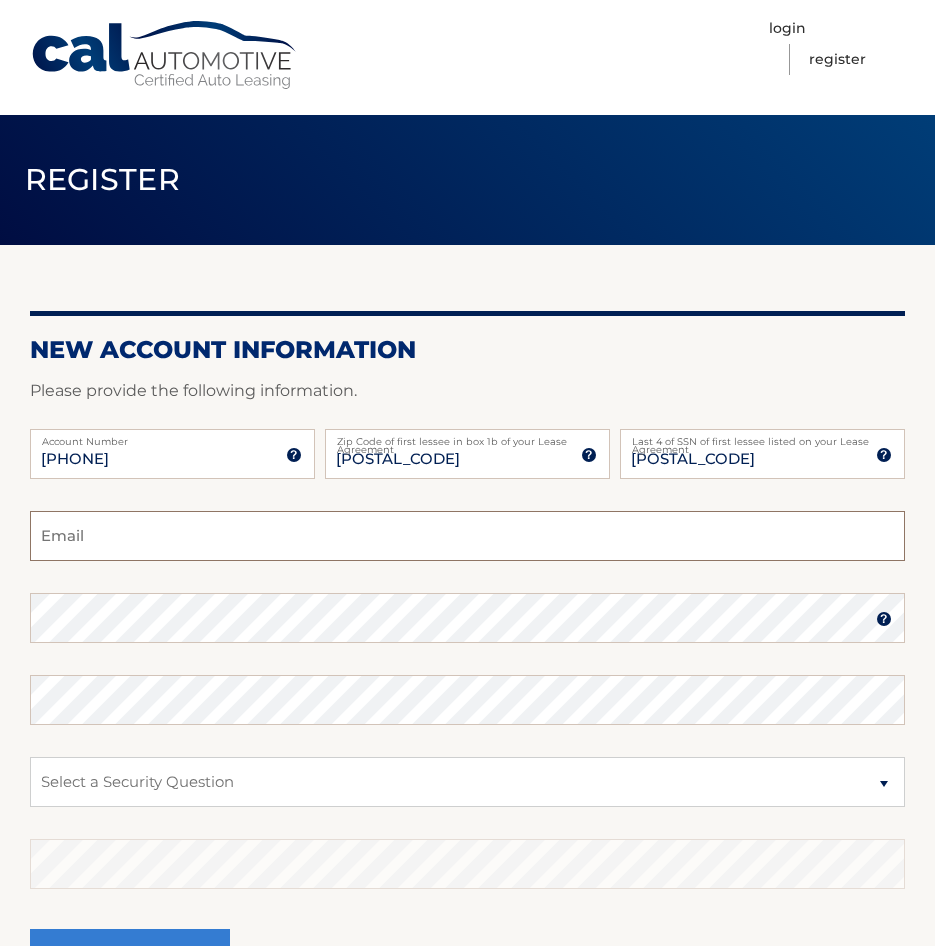 click on "Email" at bounding box center (467, 536) 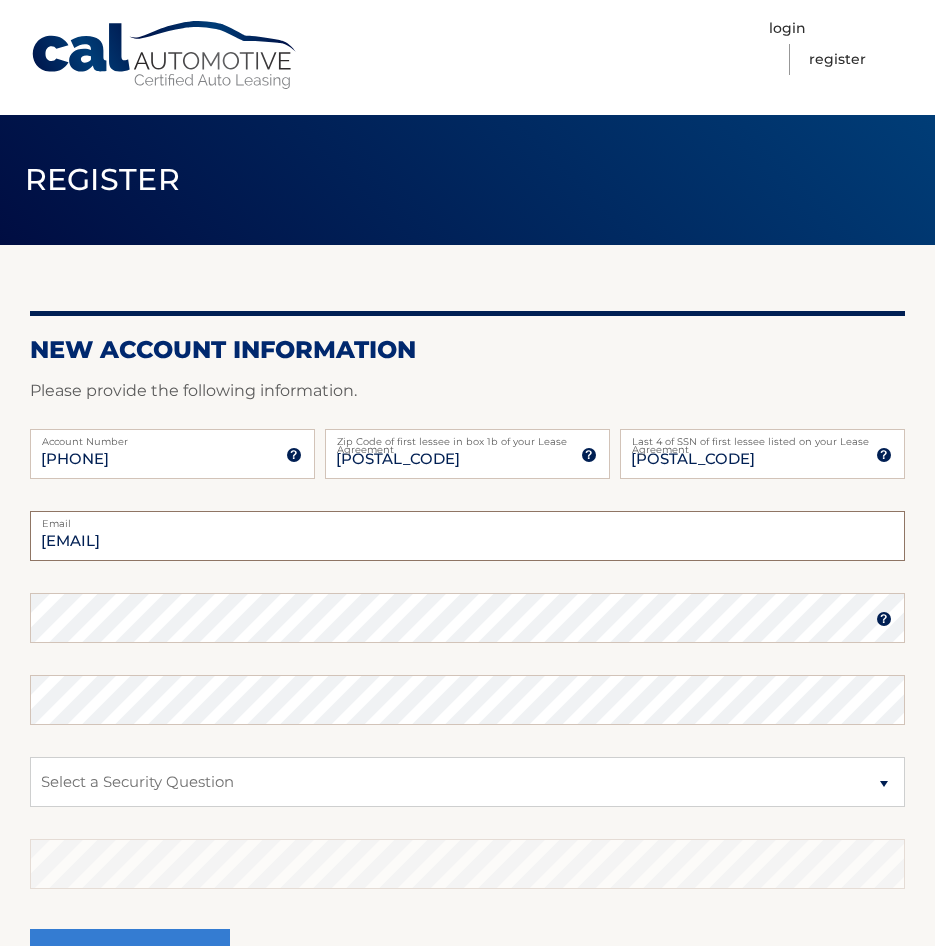 type on "sackaris@icloud.com" 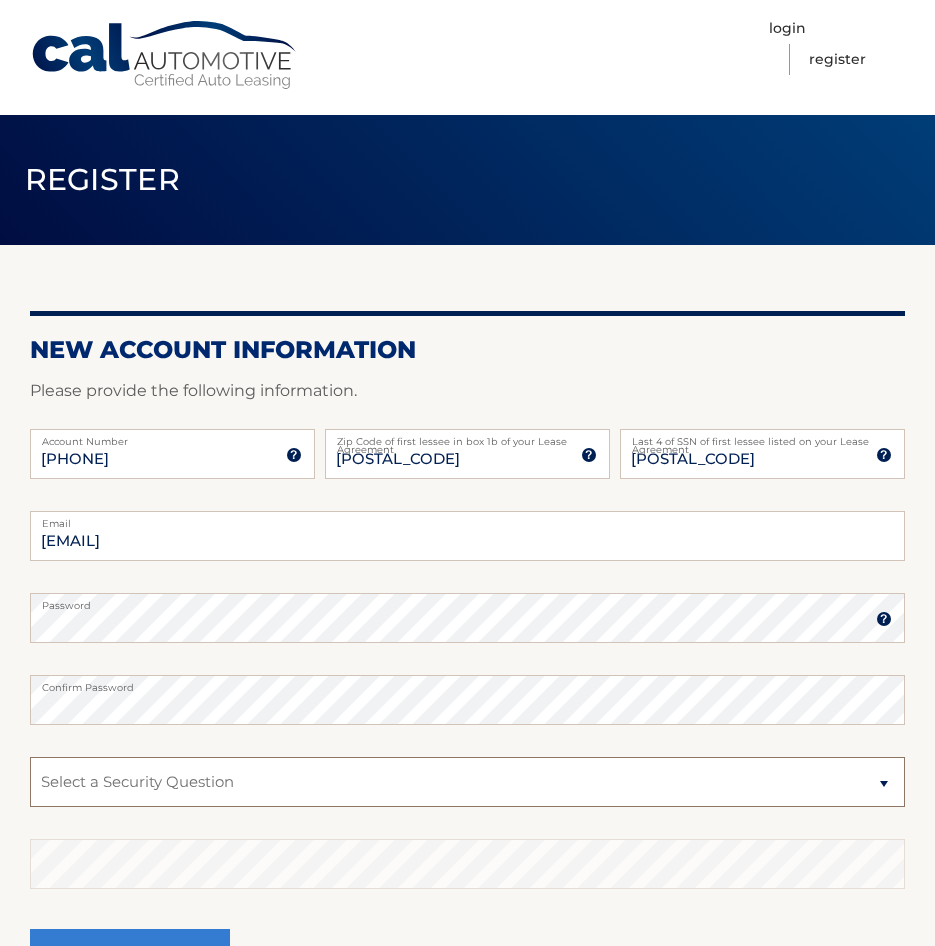 click on "Select a Security Question
What was the name of your elementary school?
What is your mother’s maiden name?
What street did you live on in the third grade?
In what city or town was your first job?
What was your childhood phone number including area code? (e.g., 000-000-0000)" at bounding box center [467, 782] 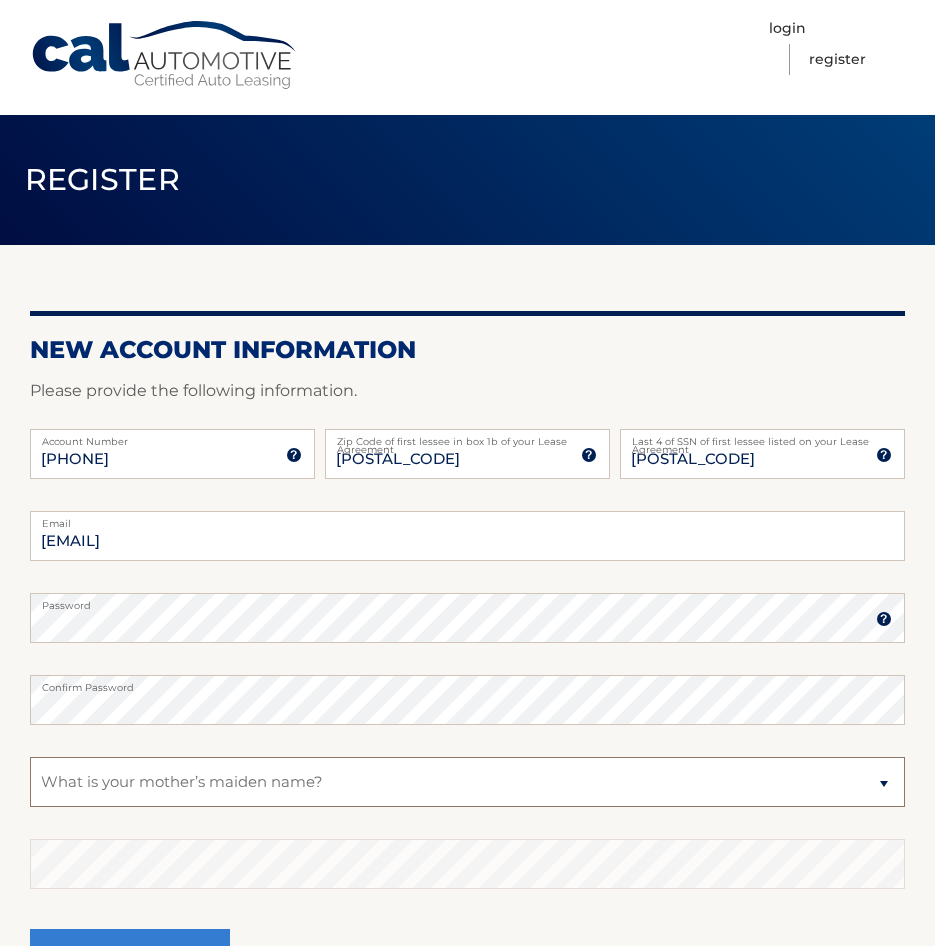 click on "Select a Security Question
What was the name of your elementary school?
What is your mother’s maiden name?
What street did you live on in the third grade?
In what city or town was your first job?
What was your childhood phone number including area code? (e.g., 000-000-0000)" at bounding box center [467, 782] 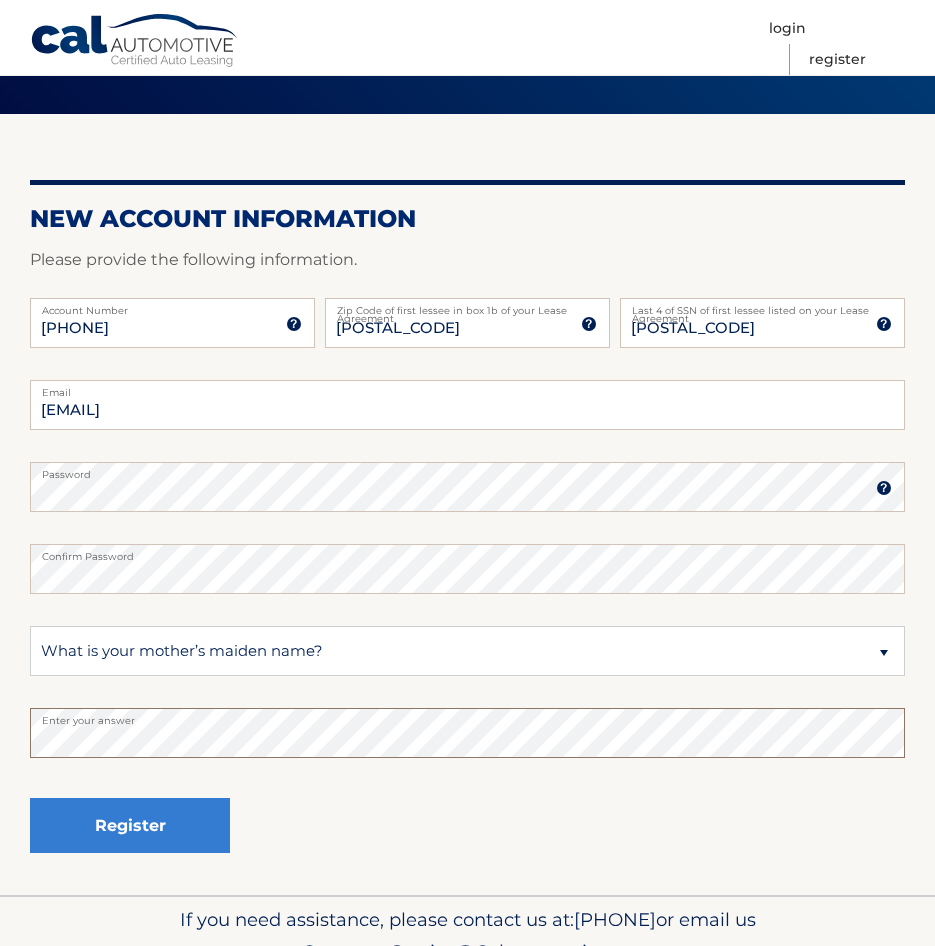 scroll, scrollTop: 232, scrollLeft: 0, axis: vertical 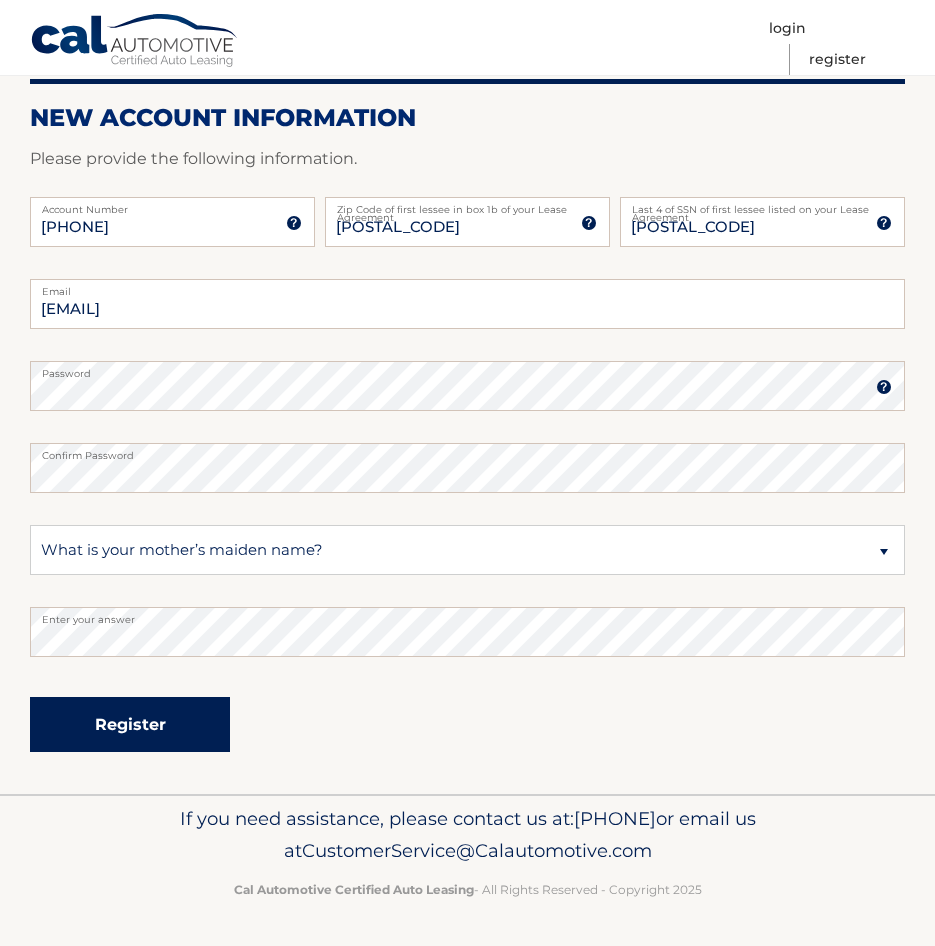 click on "Register" at bounding box center [130, 724] 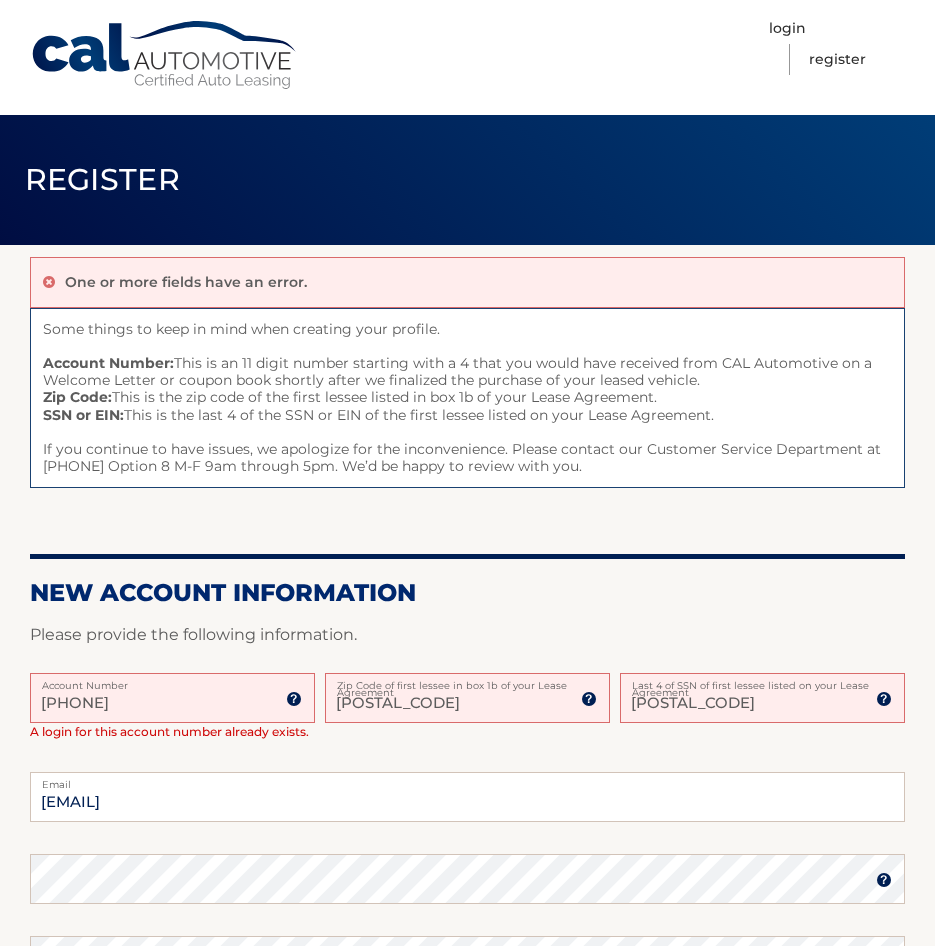 scroll, scrollTop: 0, scrollLeft: 0, axis: both 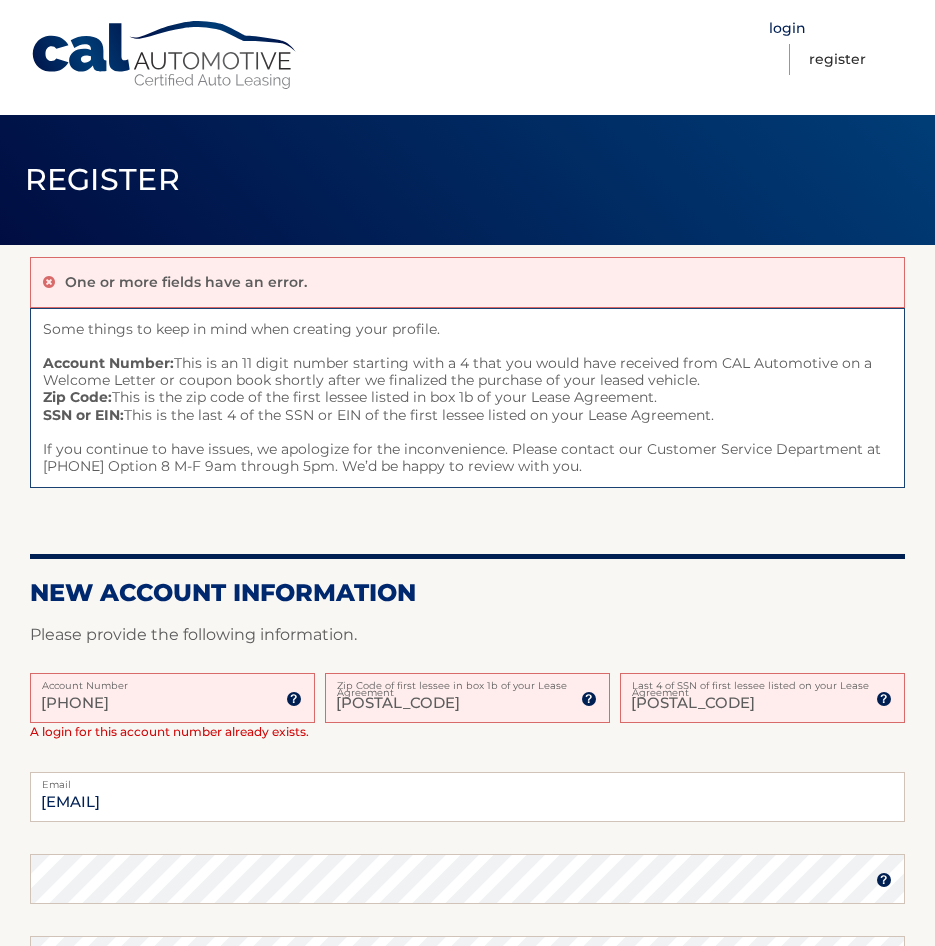 click on "Login" at bounding box center (787, 28) 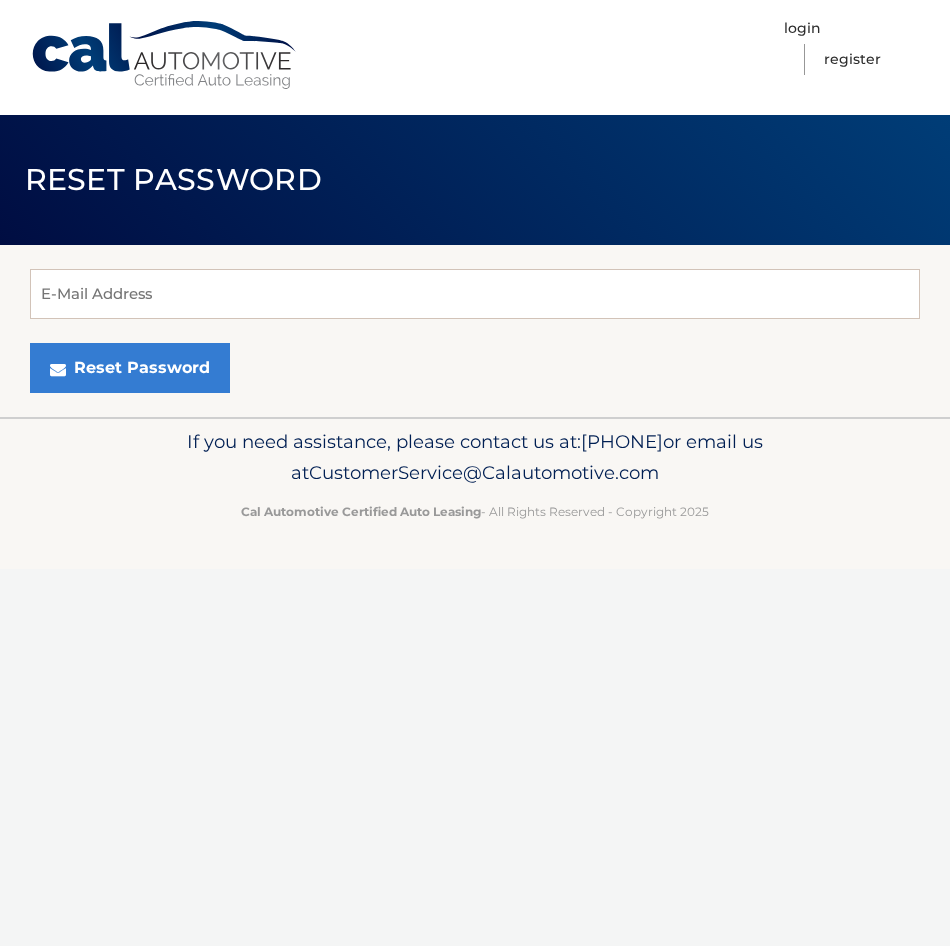 scroll, scrollTop: 0, scrollLeft: 0, axis: both 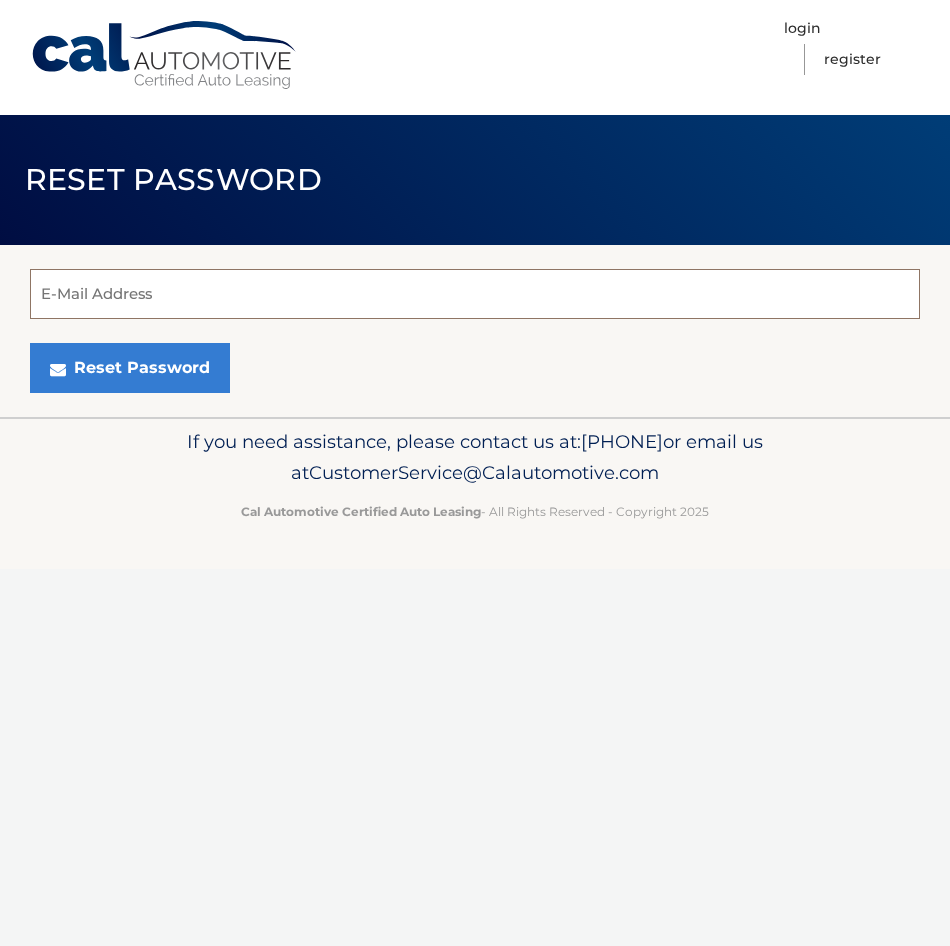 click on "E-Mail Address" at bounding box center (475, 294) 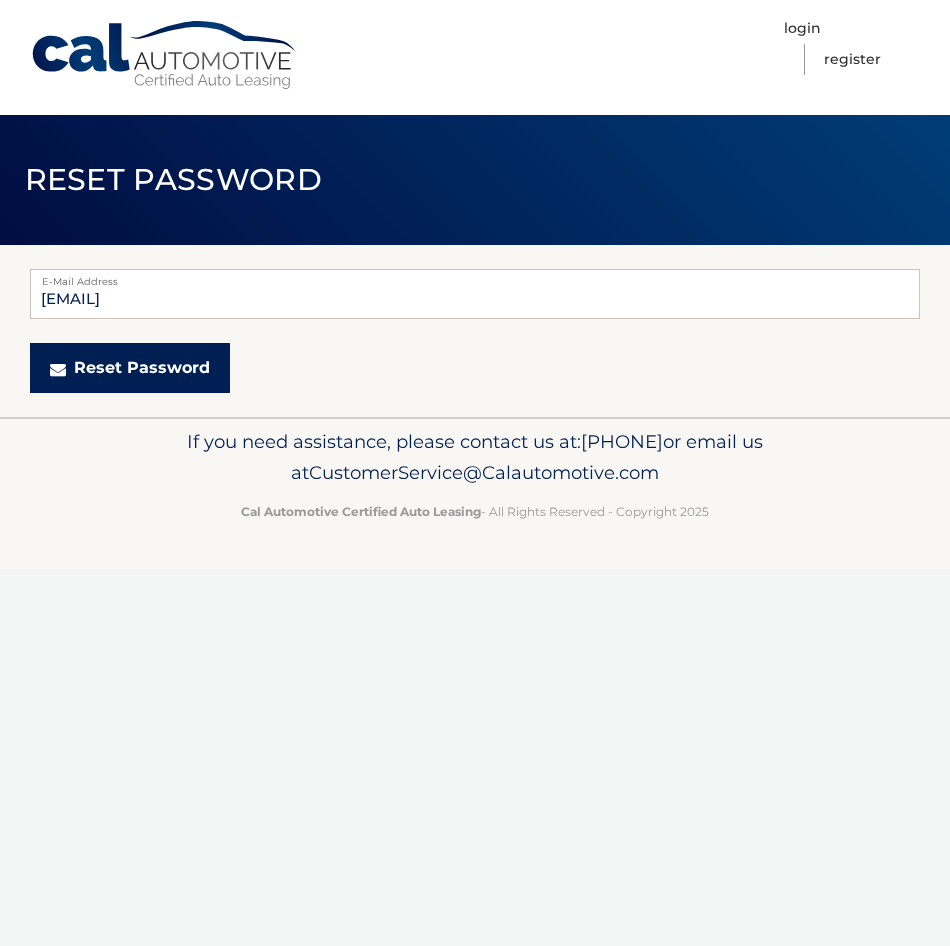 click on "Reset Password" at bounding box center [130, 368] 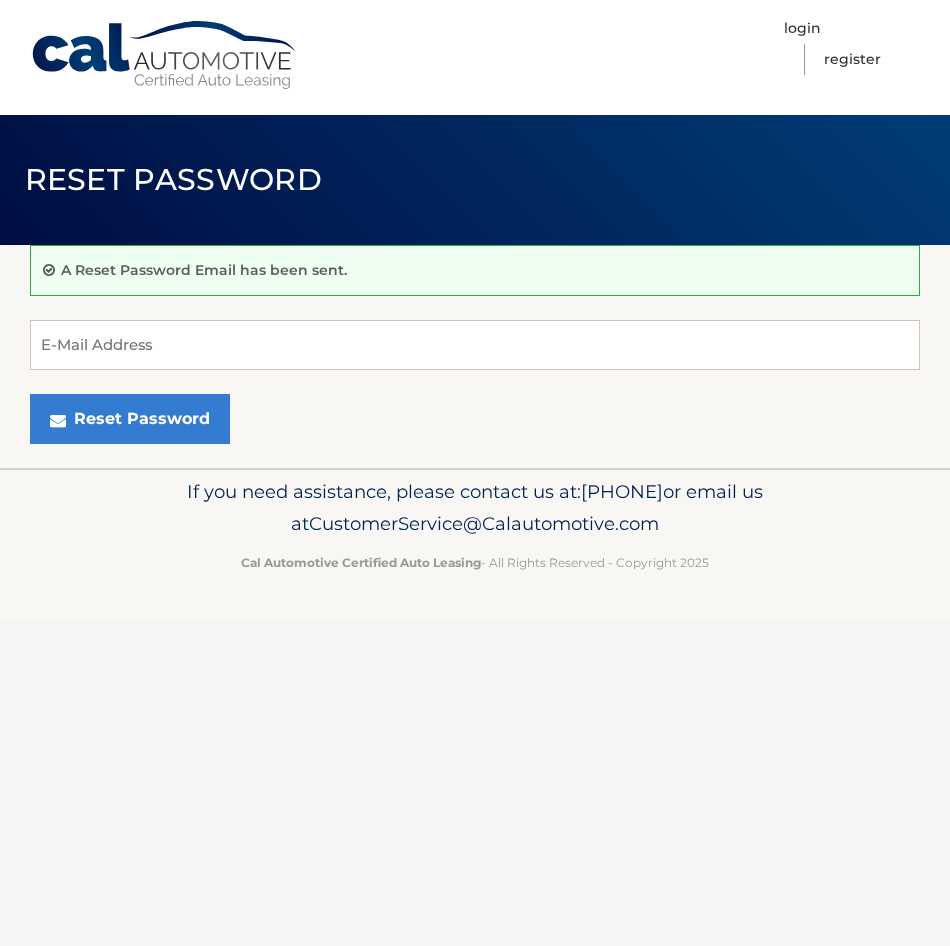 scroll, scrollTop: 0, scrollLeft: 0, axis: both 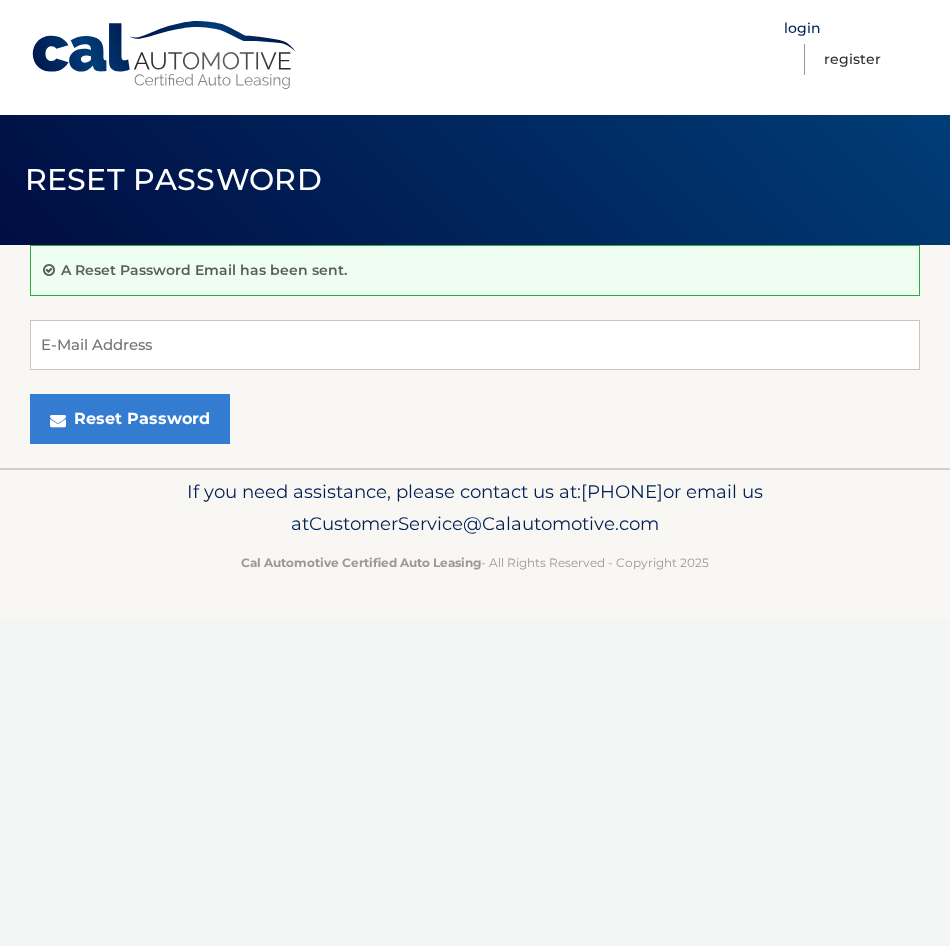 click on "Login" at bounding box center (802, 28) 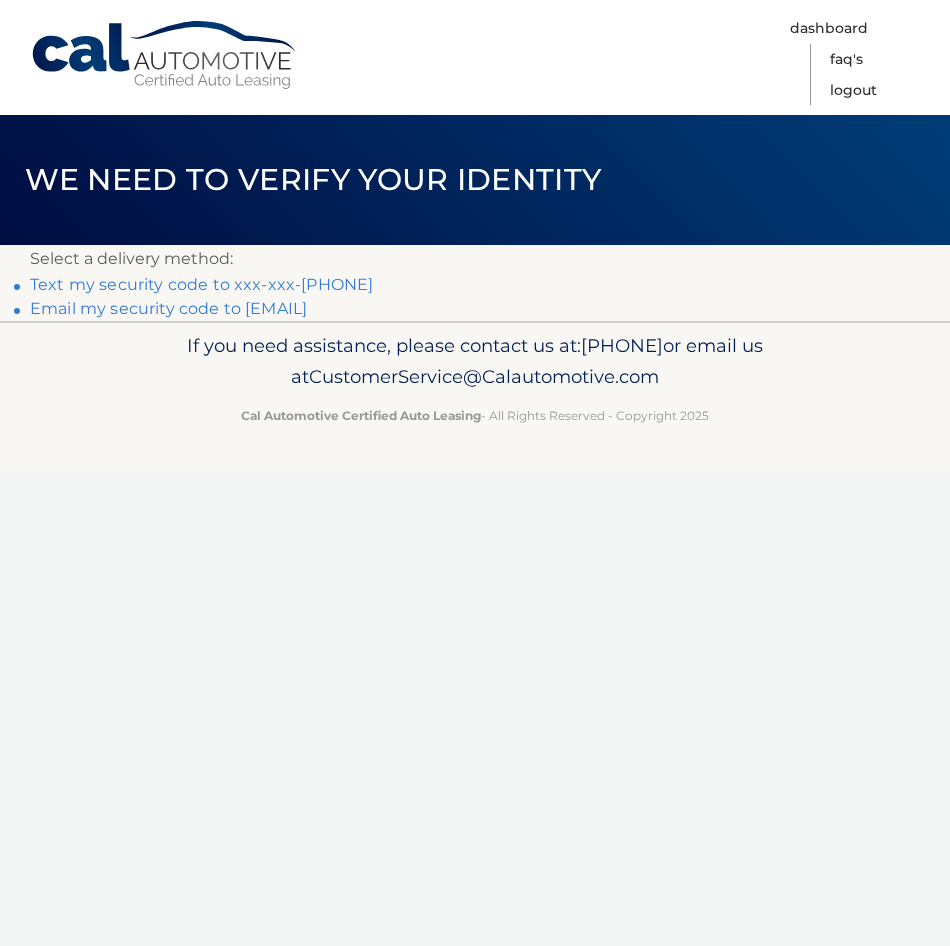 scroll, scrollTop: 0, scrollLeft: 0, axis: both 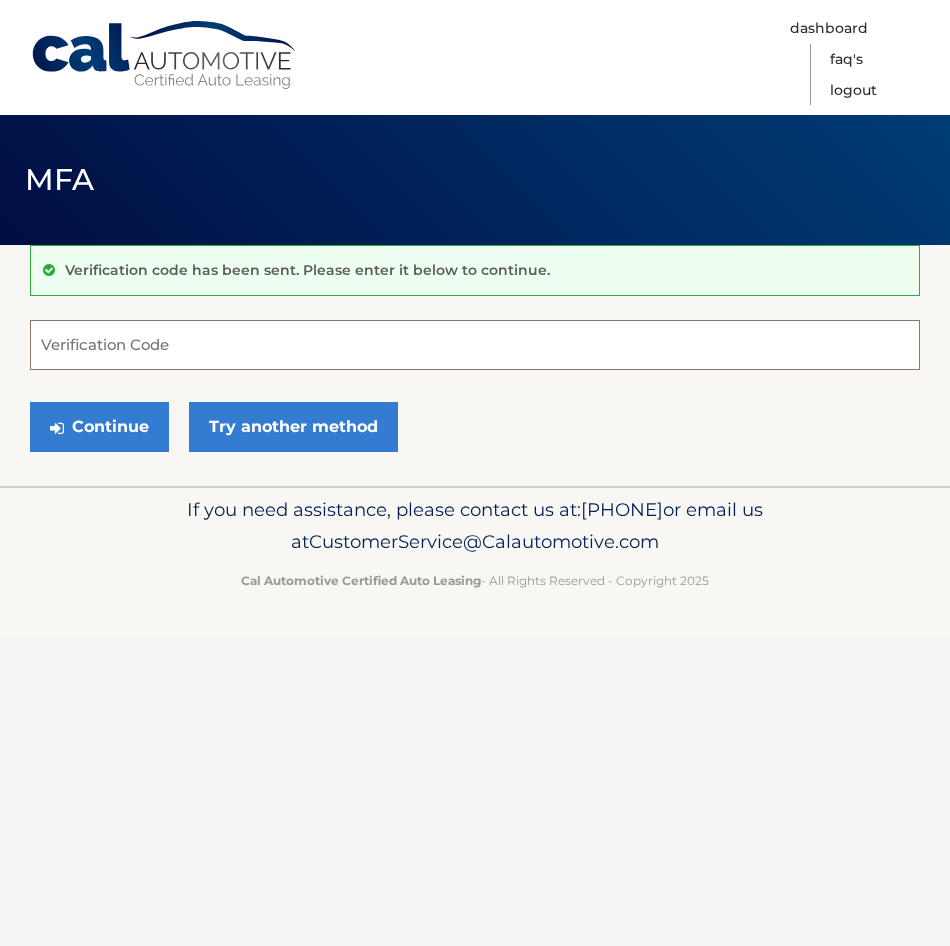 click on "Verification Code" at bounding box center (475, 345) 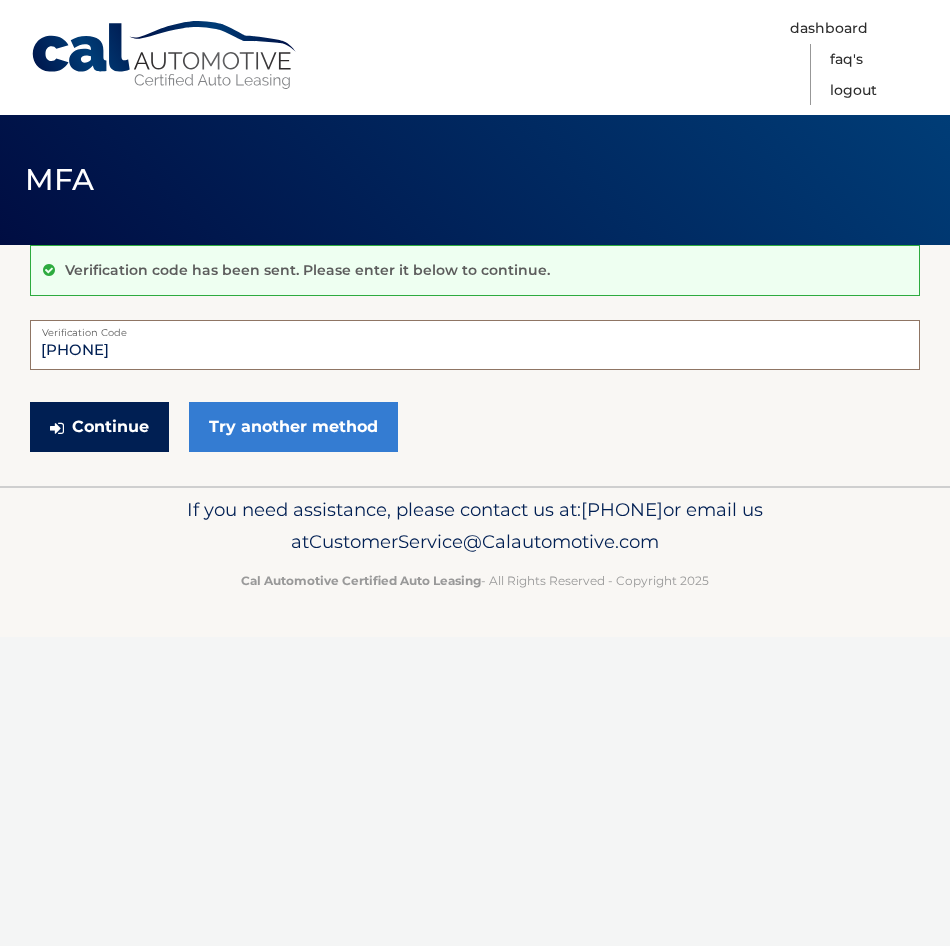 type on "707535" 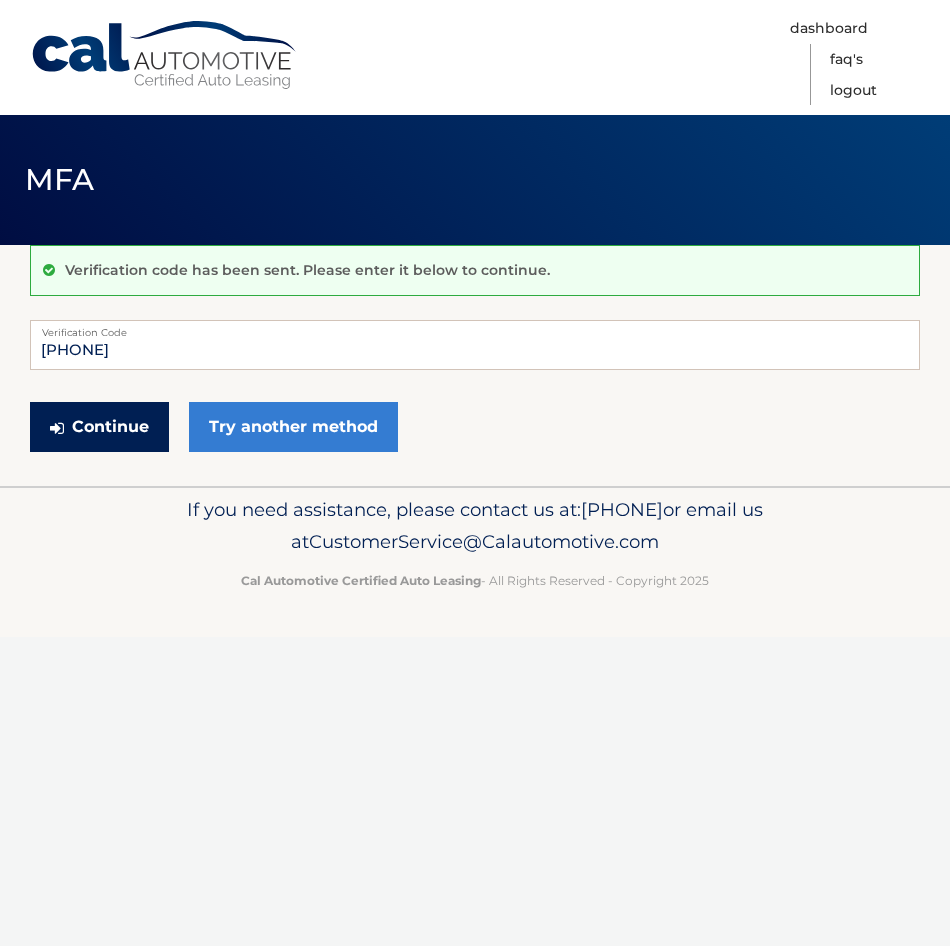 click on "Continue" at bounding box center [99, 427] 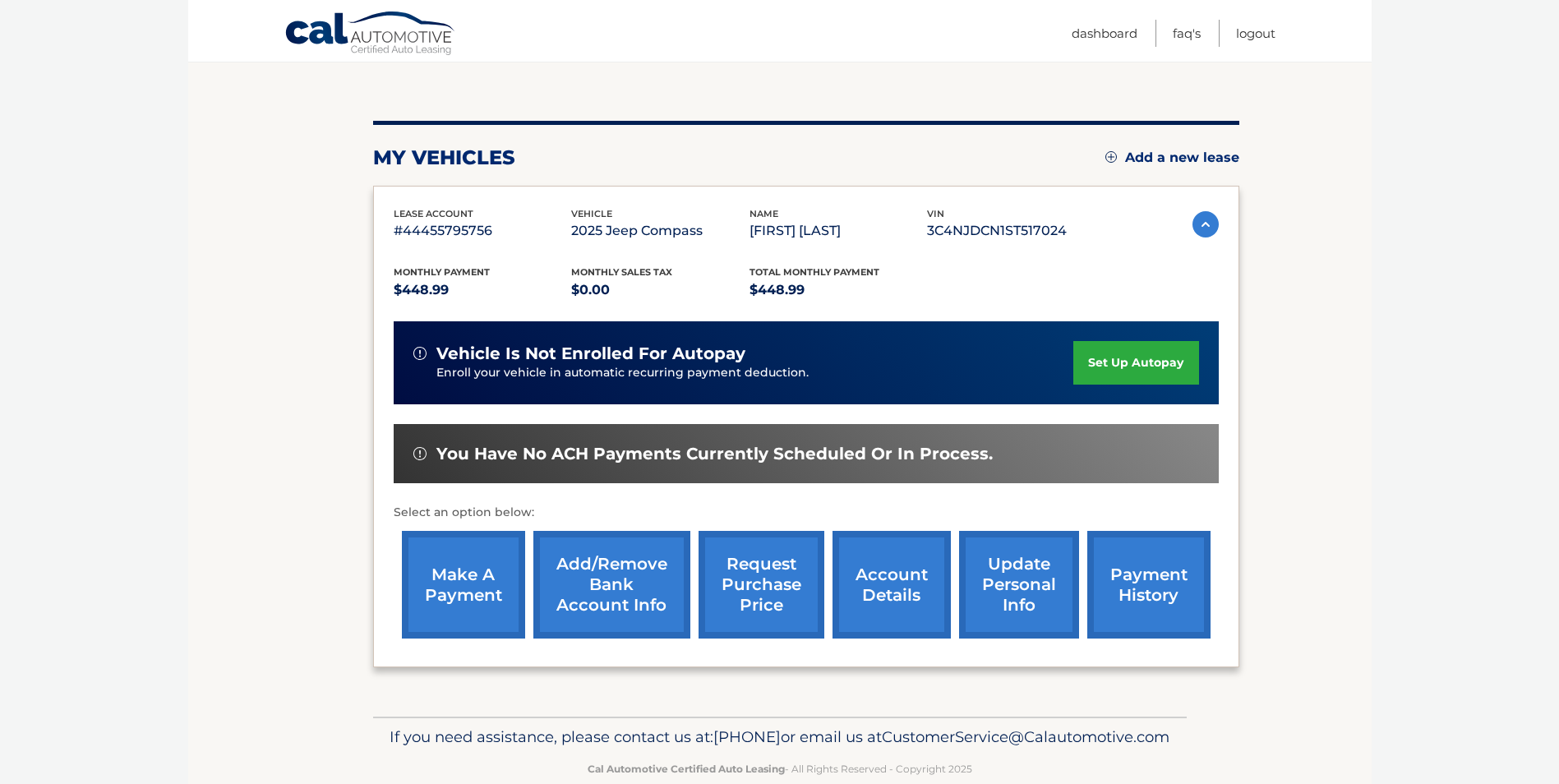 scroll, scrollTop: 164, scrollLeft: 0, axis: vertical 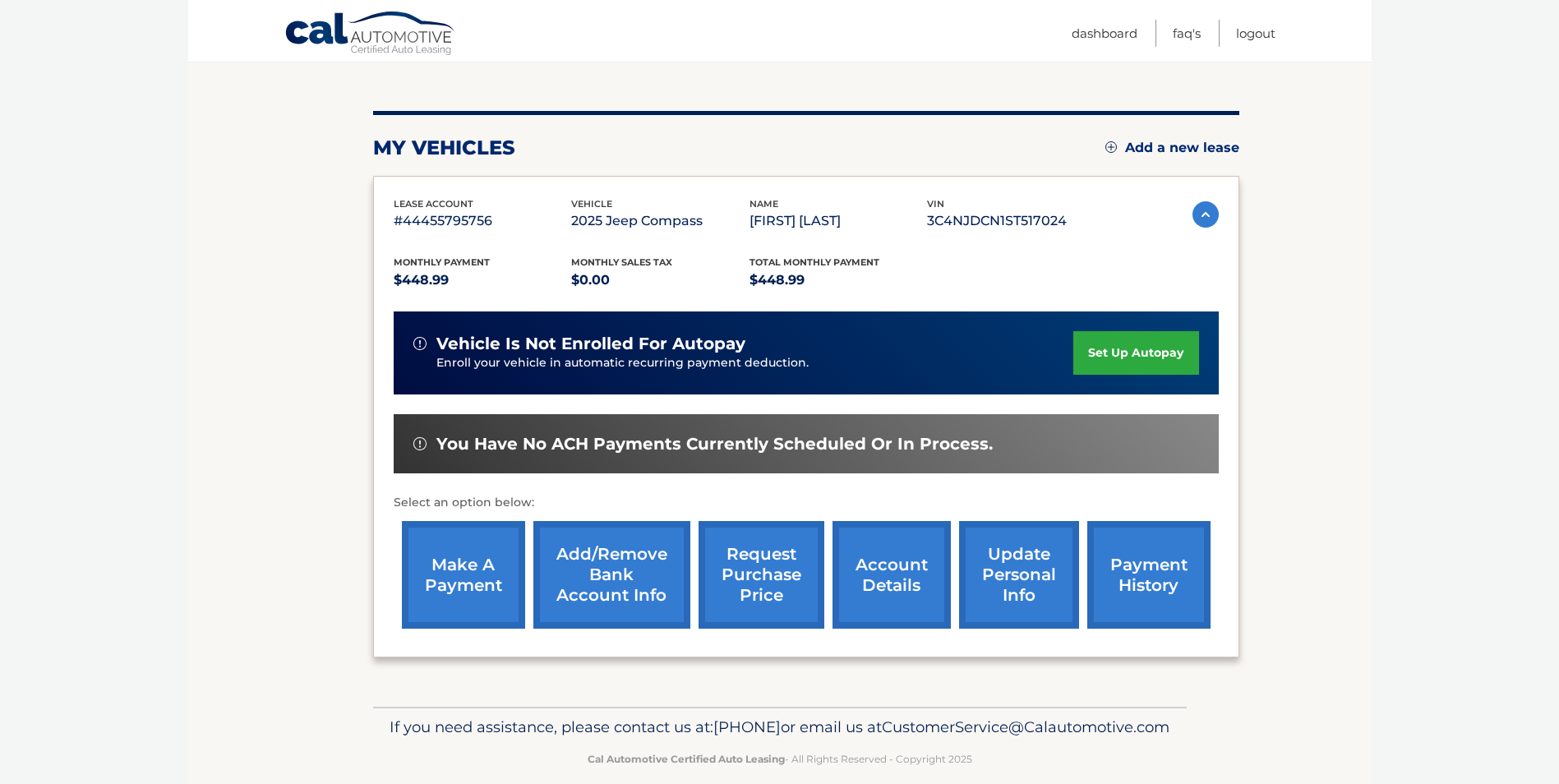 click on "make a payment" at bounding box center [464, 574] 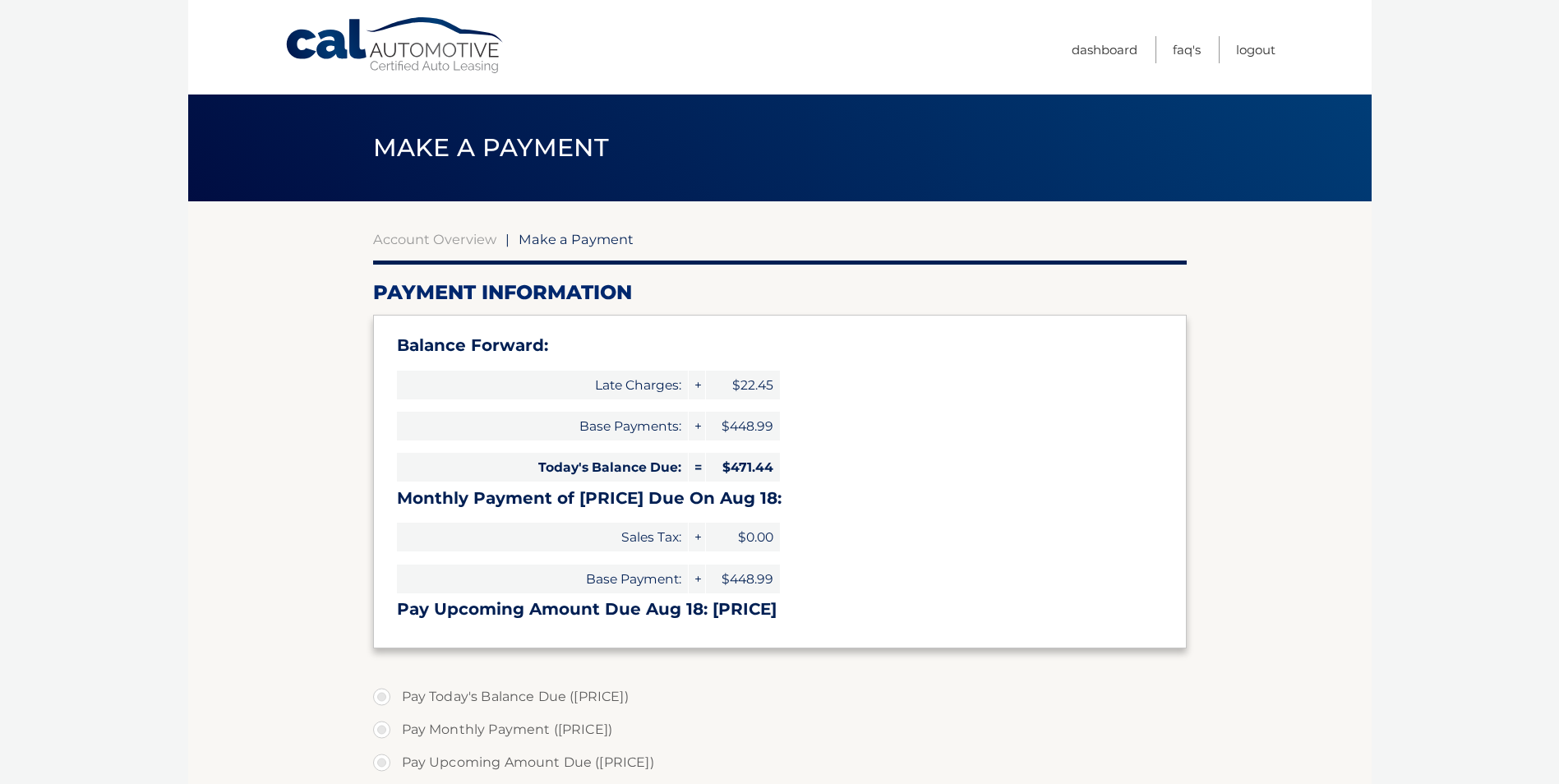 scroll, scrollTop: 0, scrollLeft: 0, axis: both 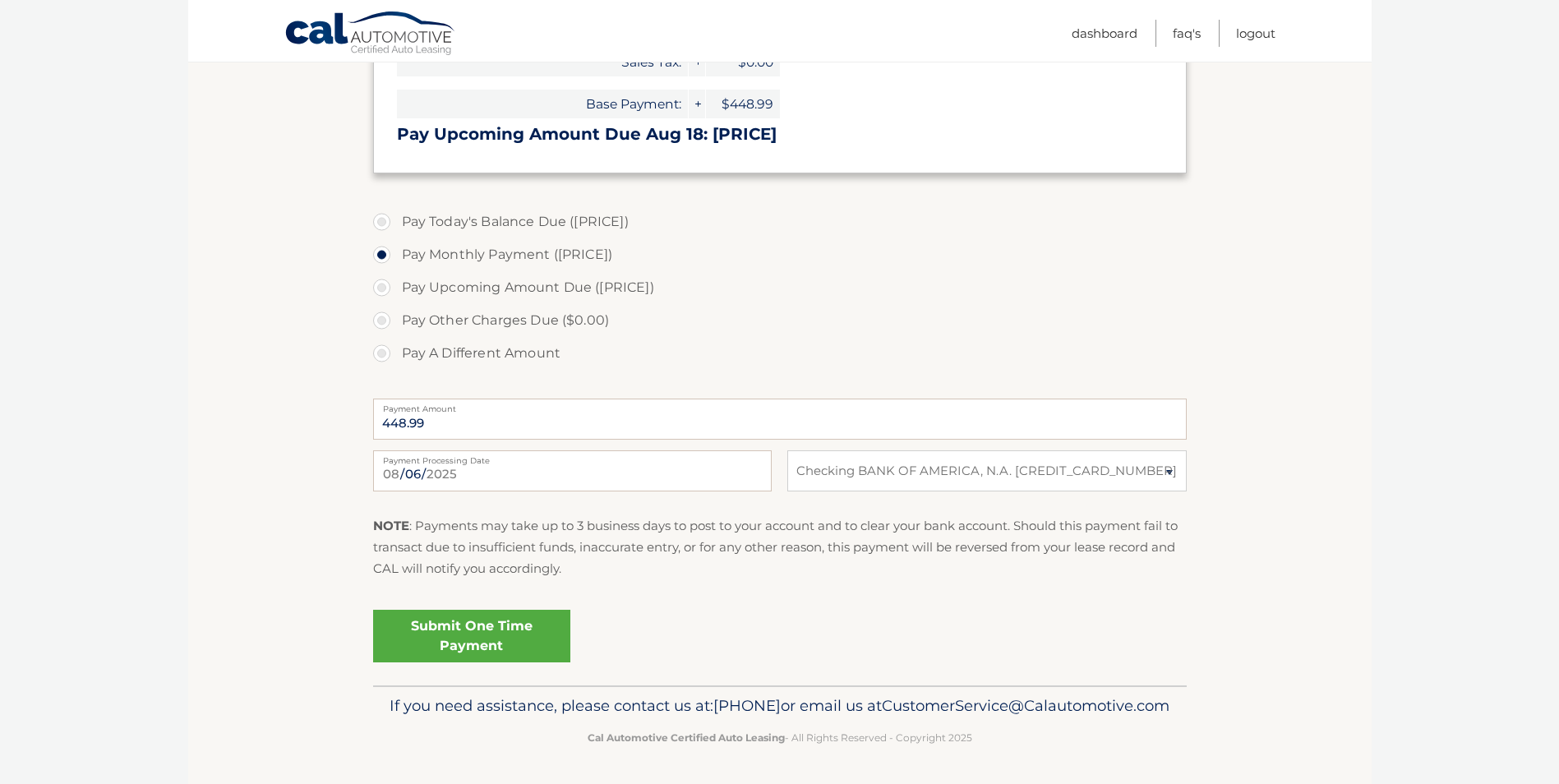 click on "Pay Today's Balance Due ($471.44)" at bounding box center (780, 222) 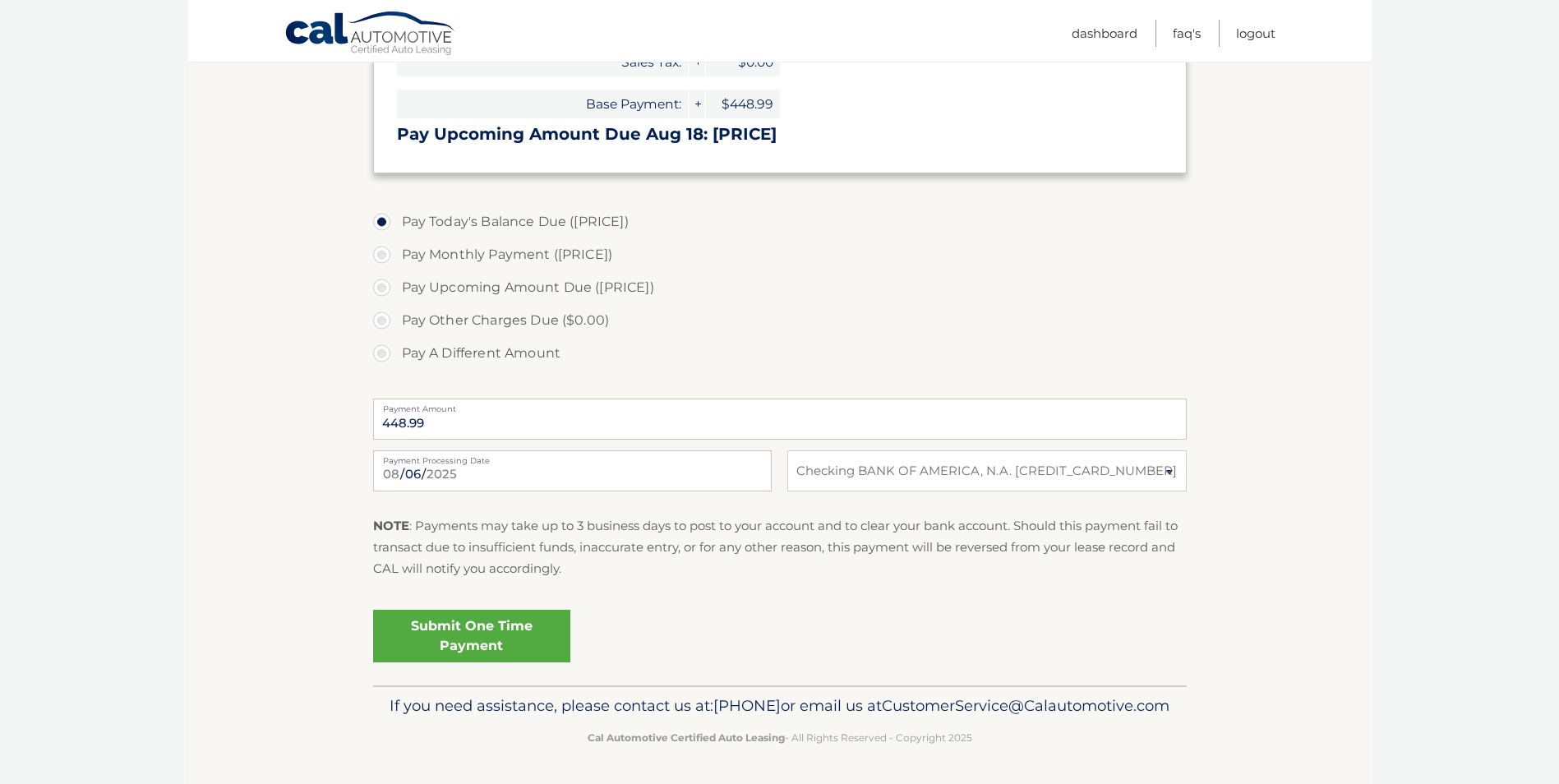 type on "471.44" 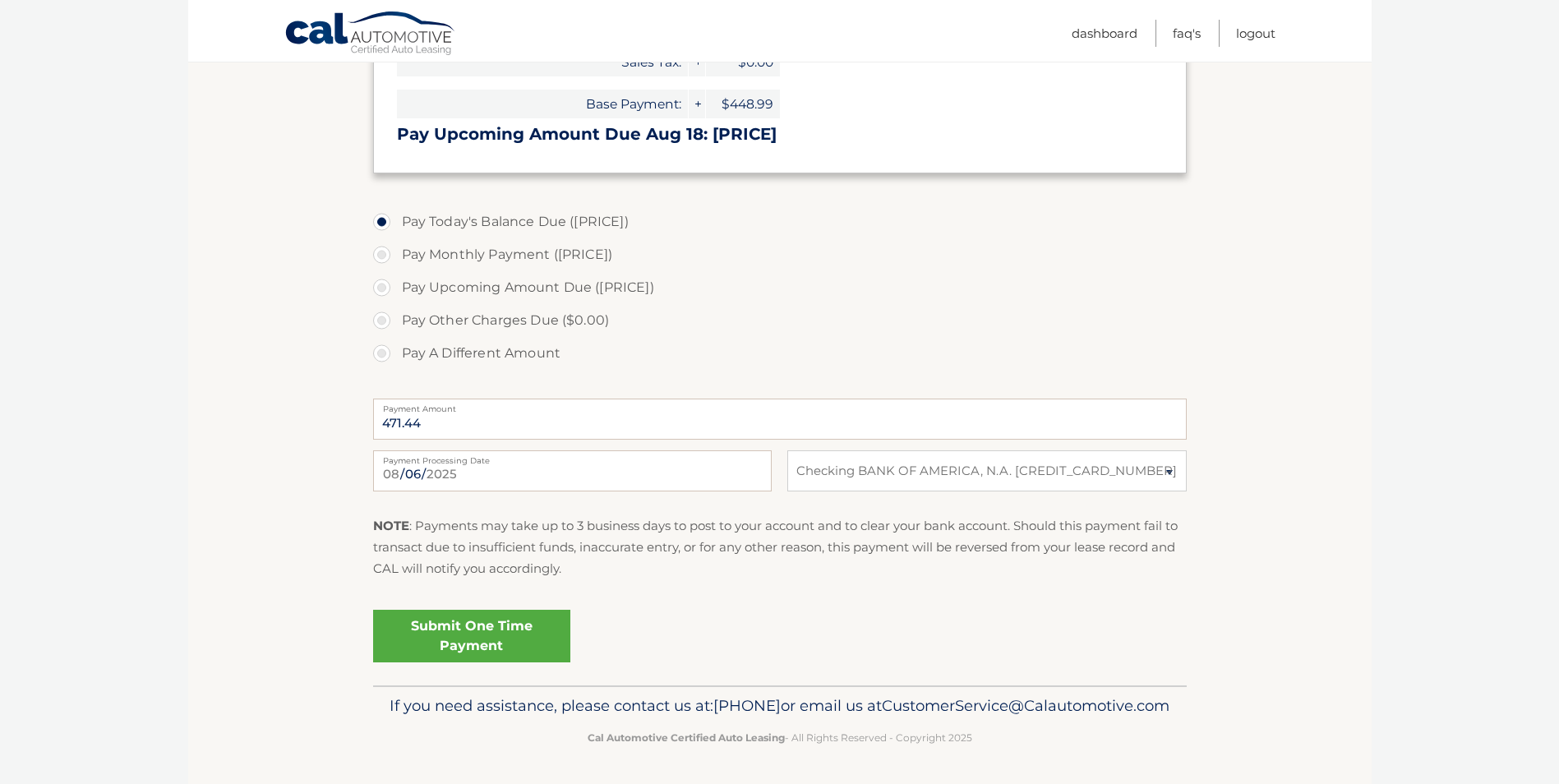 click on "Submit One Time Payment" at bounding box center (472, 636) 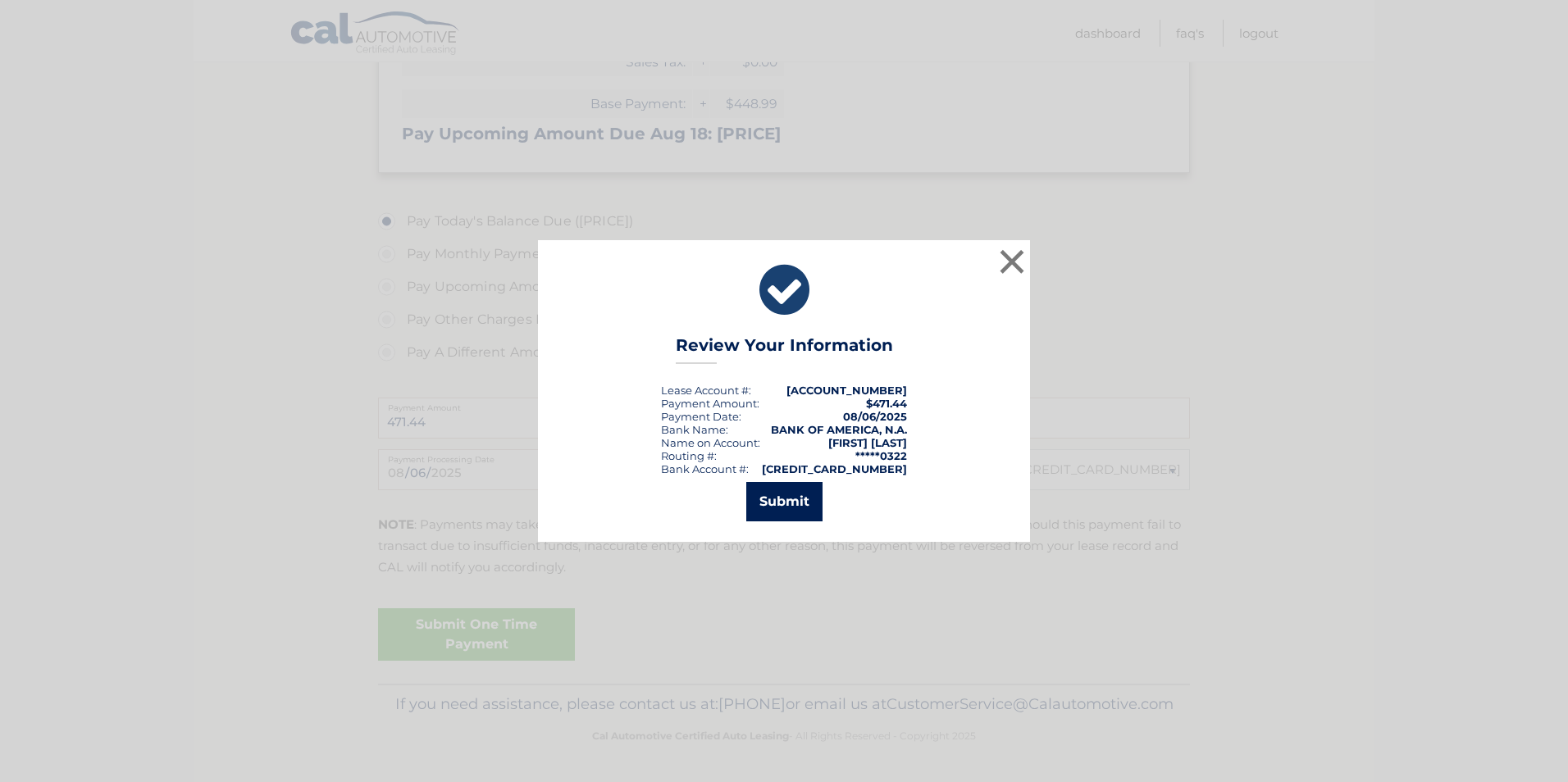 click on "Submit" at bounding box center (784, 502) 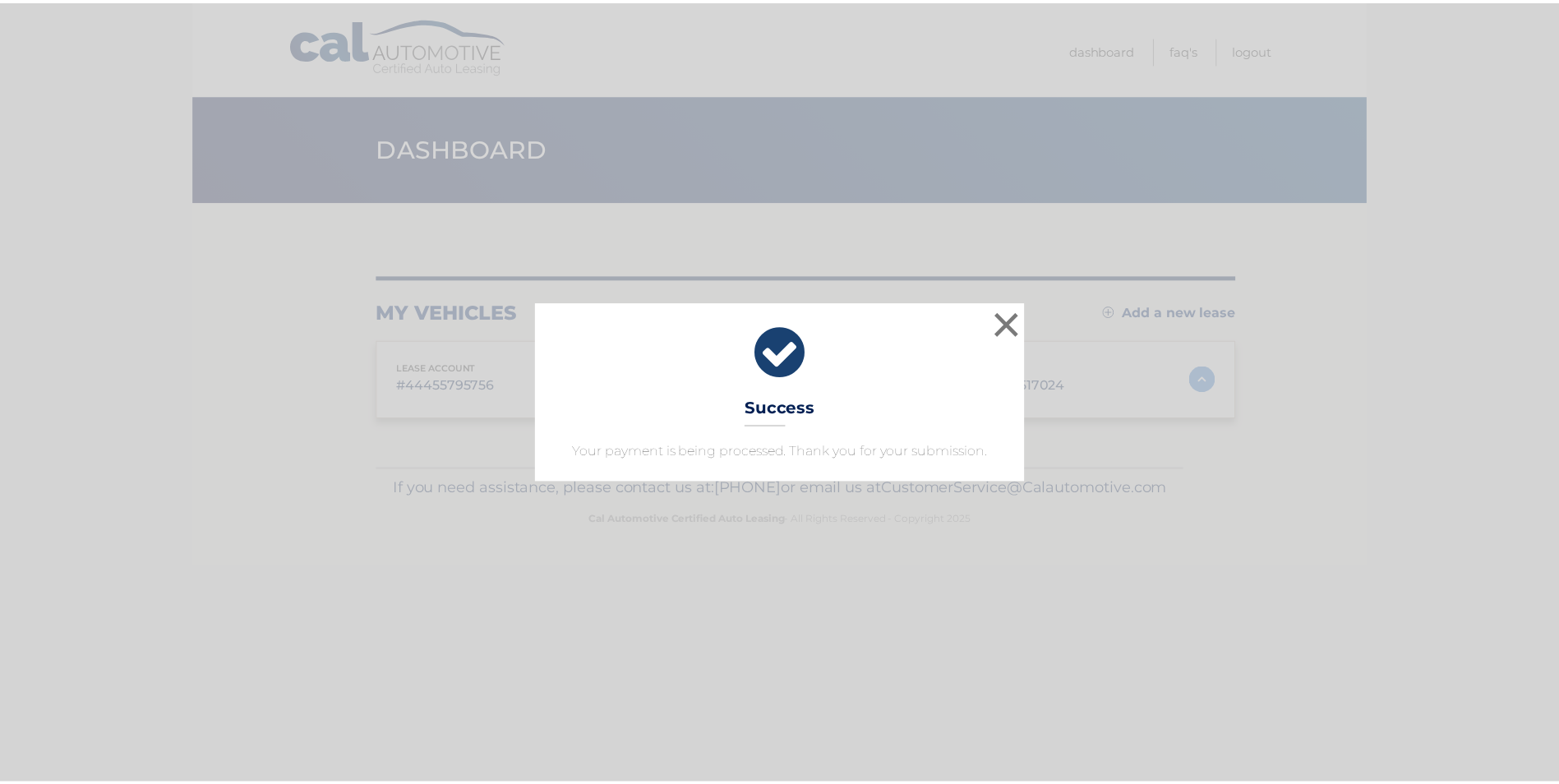 scroll, scrollTop: 0, scrollLeft: 0, axis: both 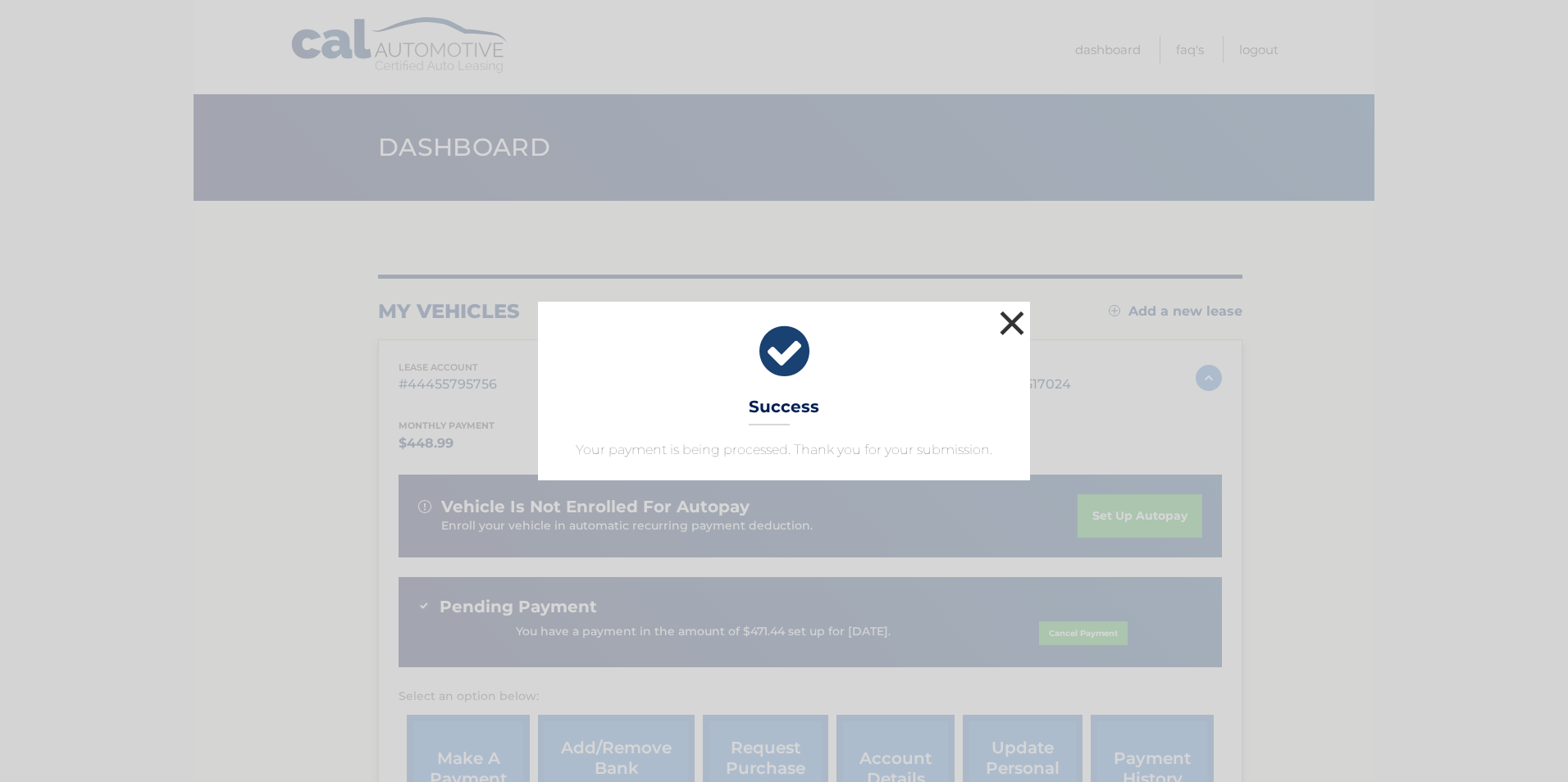 click on "×" at bounding box center [1012, 323] 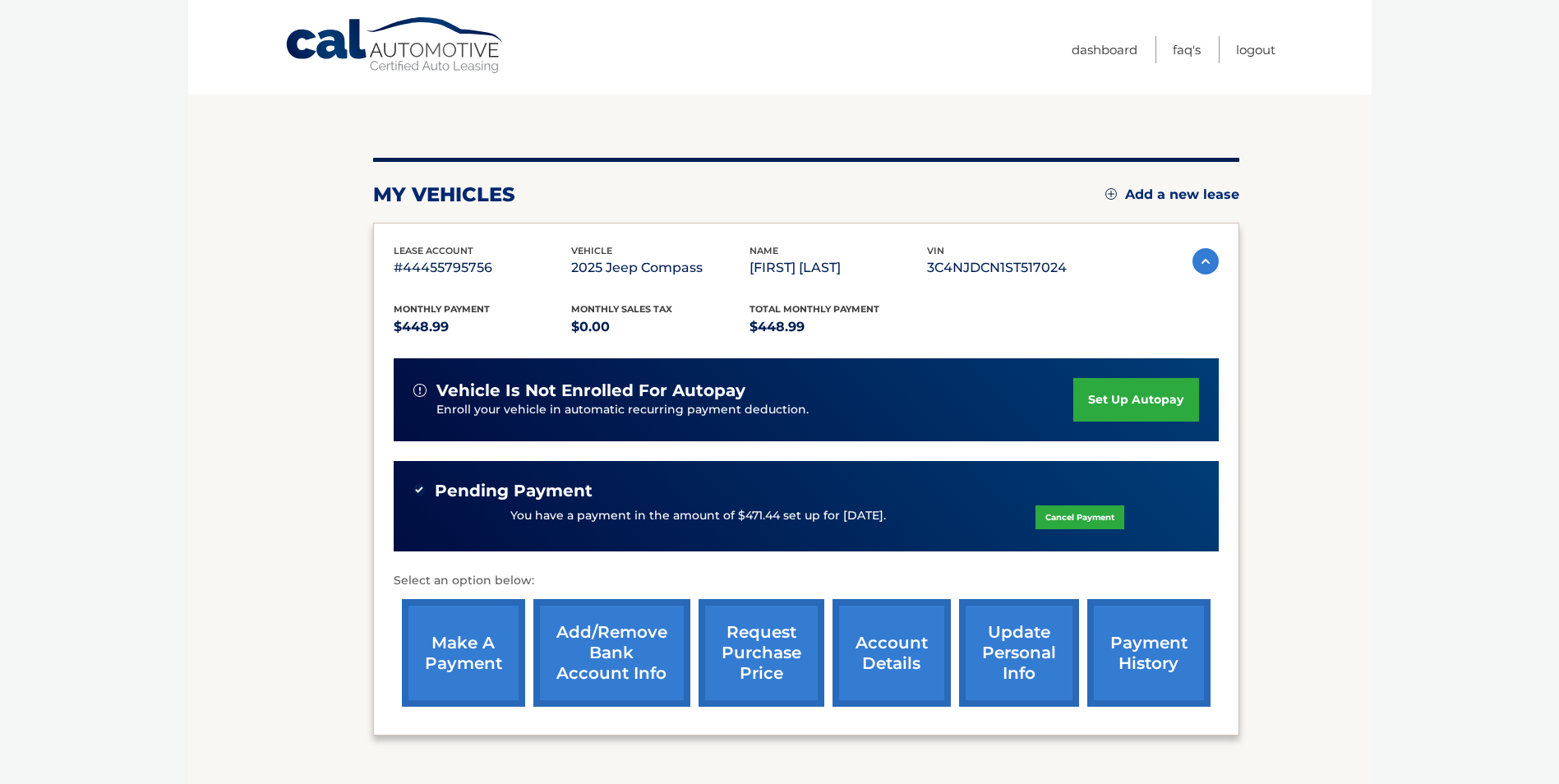 scroll, scrollTop: 0, scrollLeft: 0, axis: both 